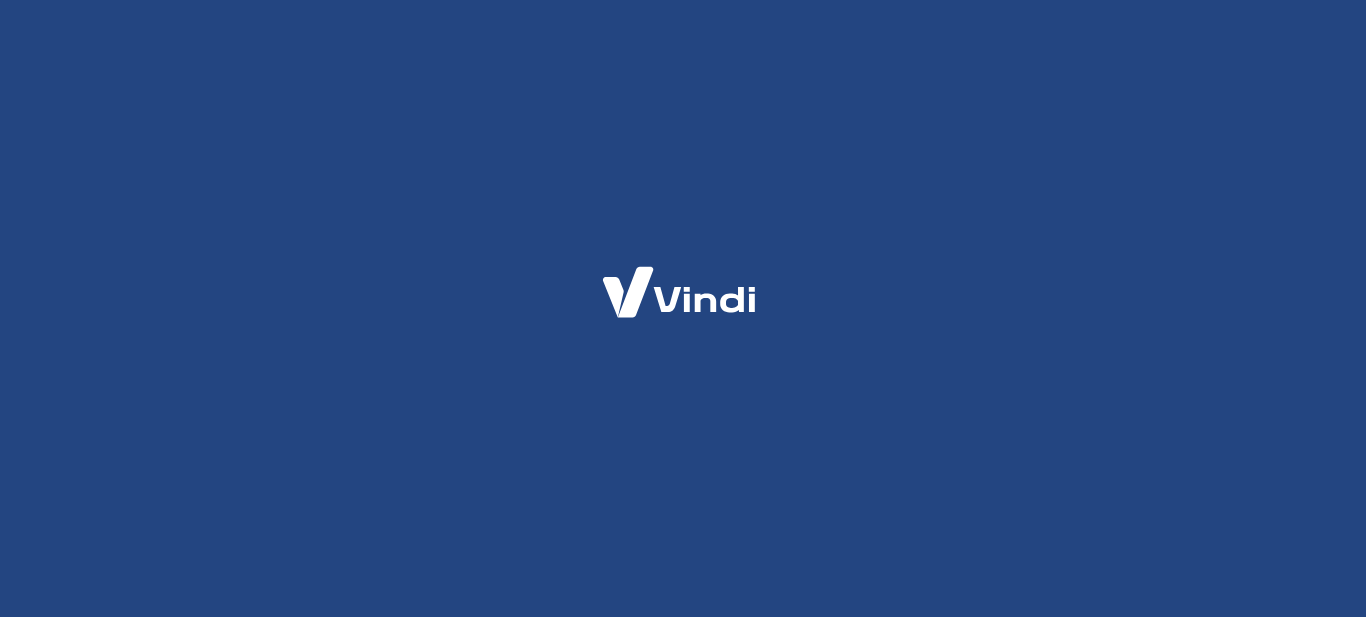 scroll, scrollTop: 0, scrollLeft: 0, axis: both 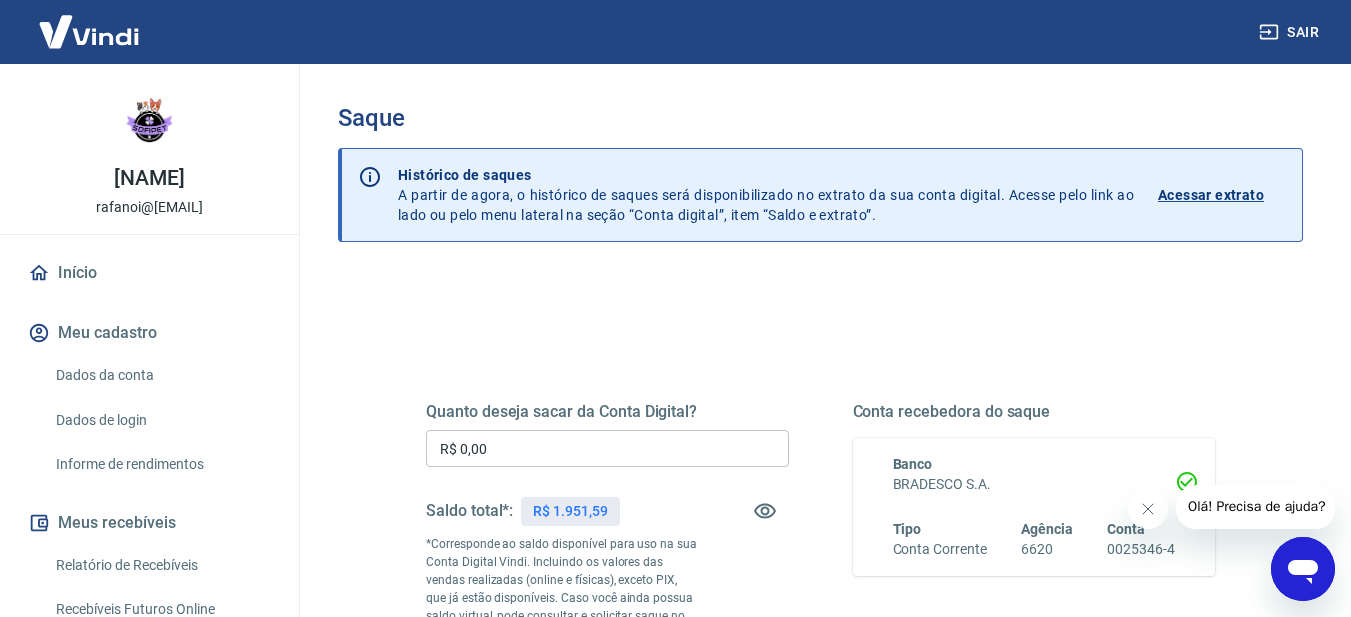 click on "R$ 0,00" at bounding box center [607, 448] 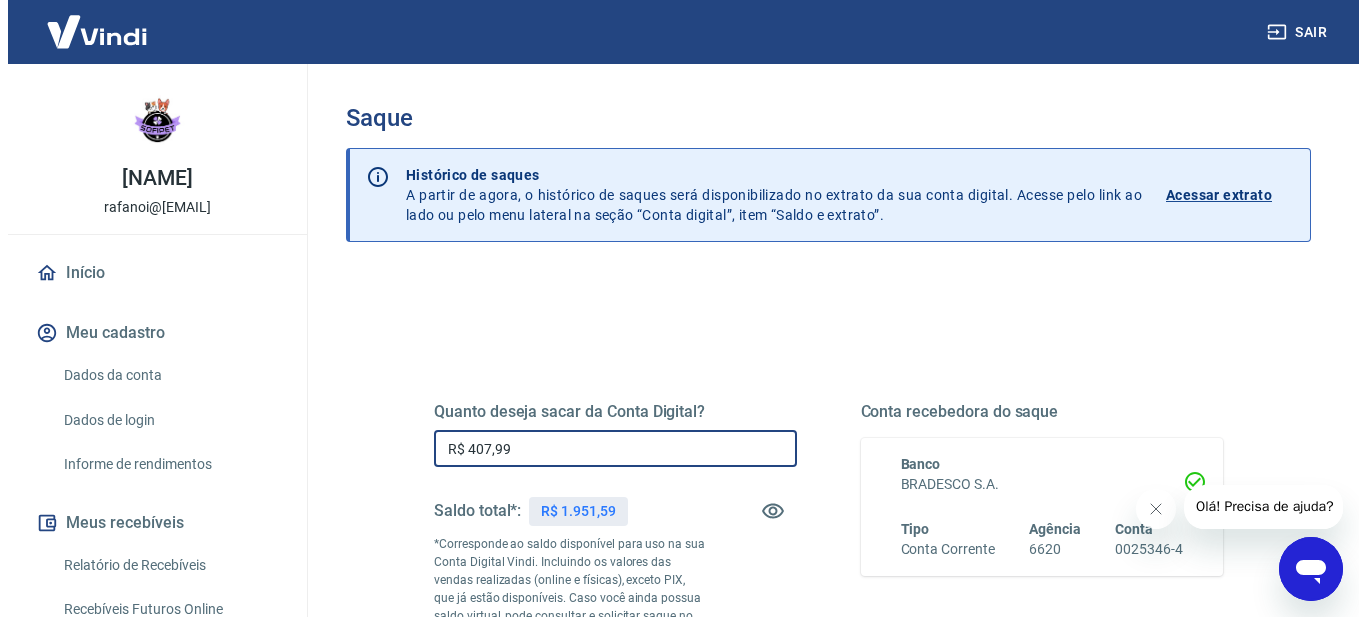 scroll, scrollTop: 200, scrollLeft: 0, axis: vertical 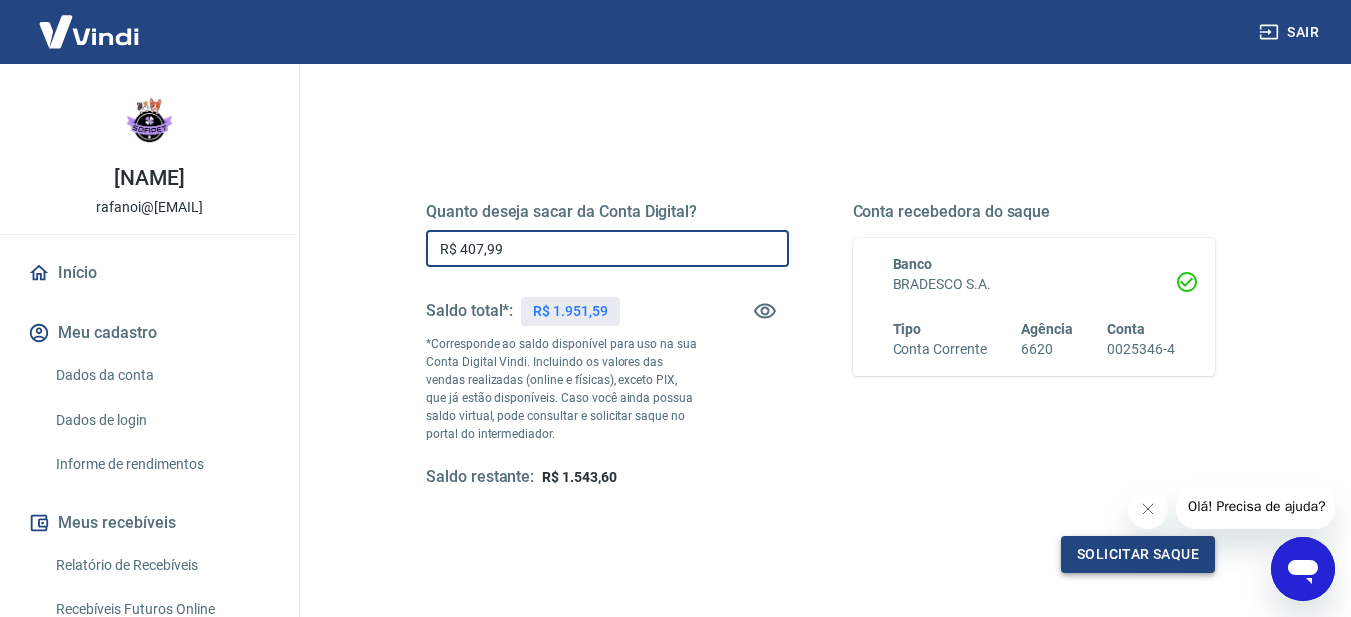 type on "R$ 407,99" 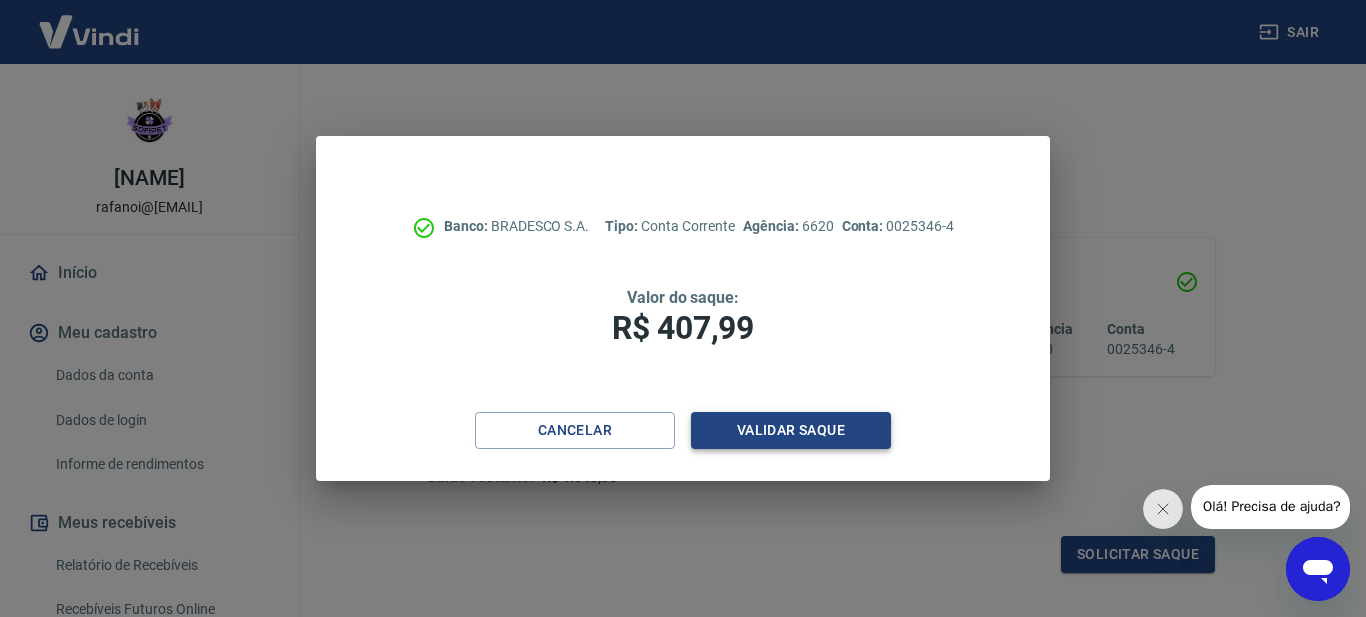 click on "Validar saque" at bounding box center (791, 430) 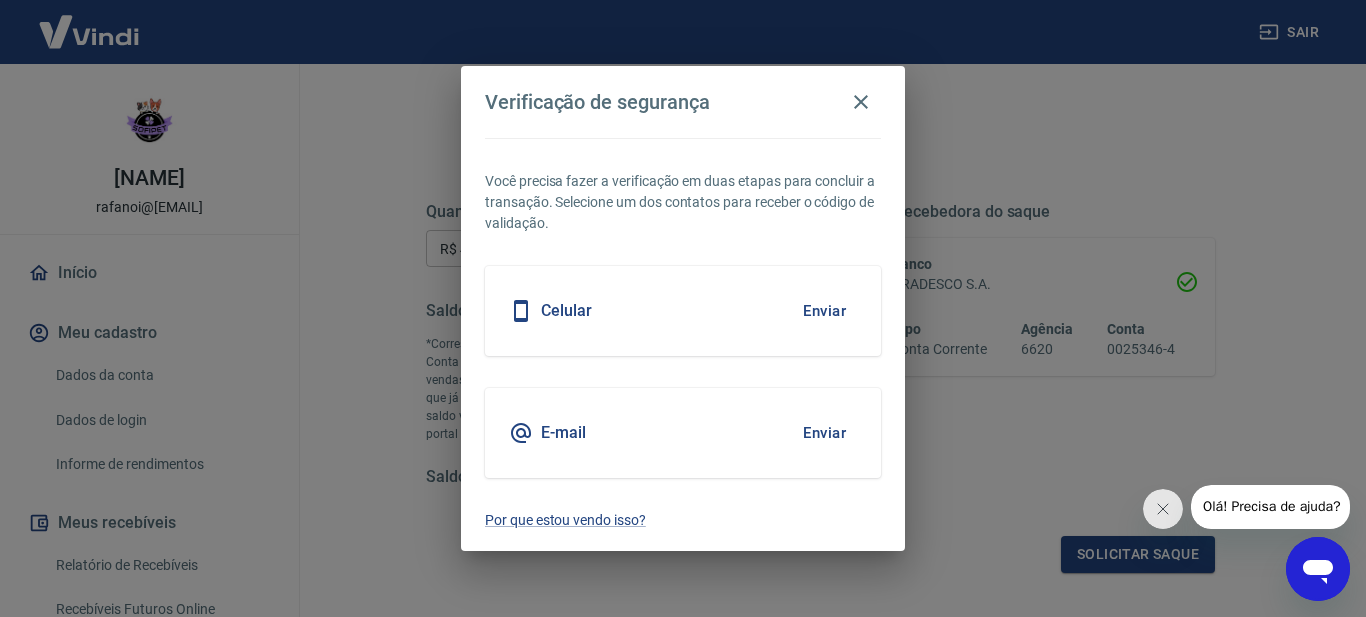 click on "Enviar" at bounding box center [824, 311] 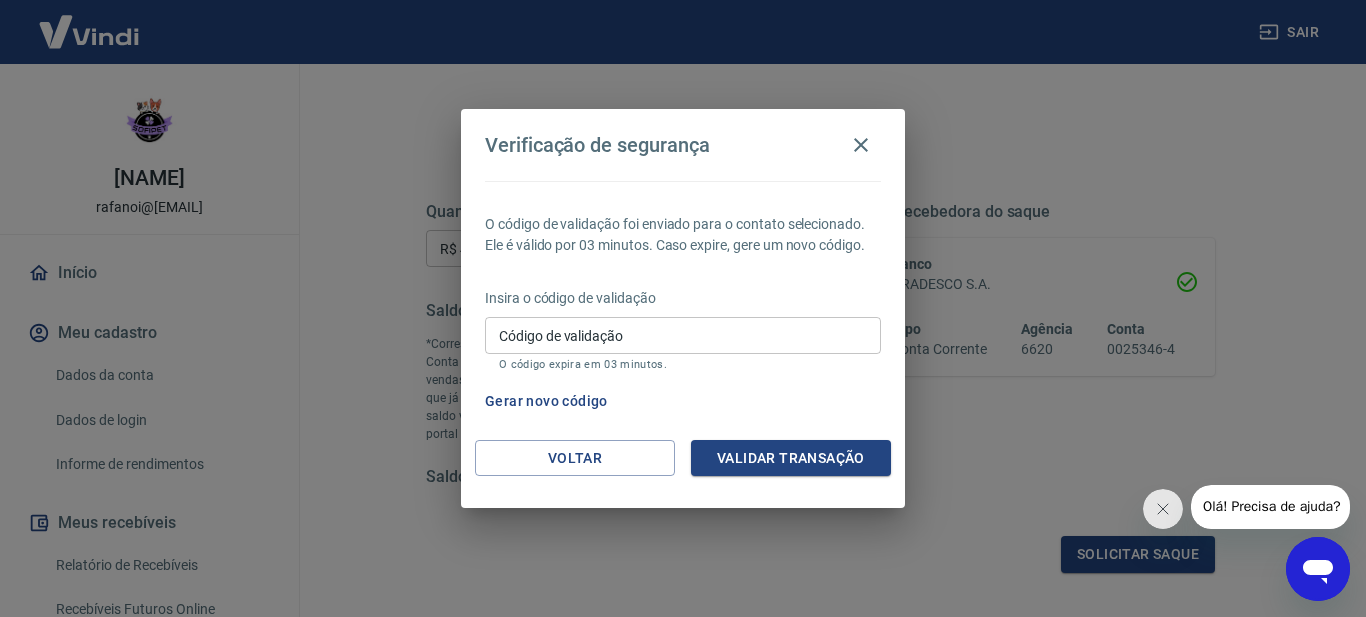 click on "Código de validação" at bounding box center (683, 335) 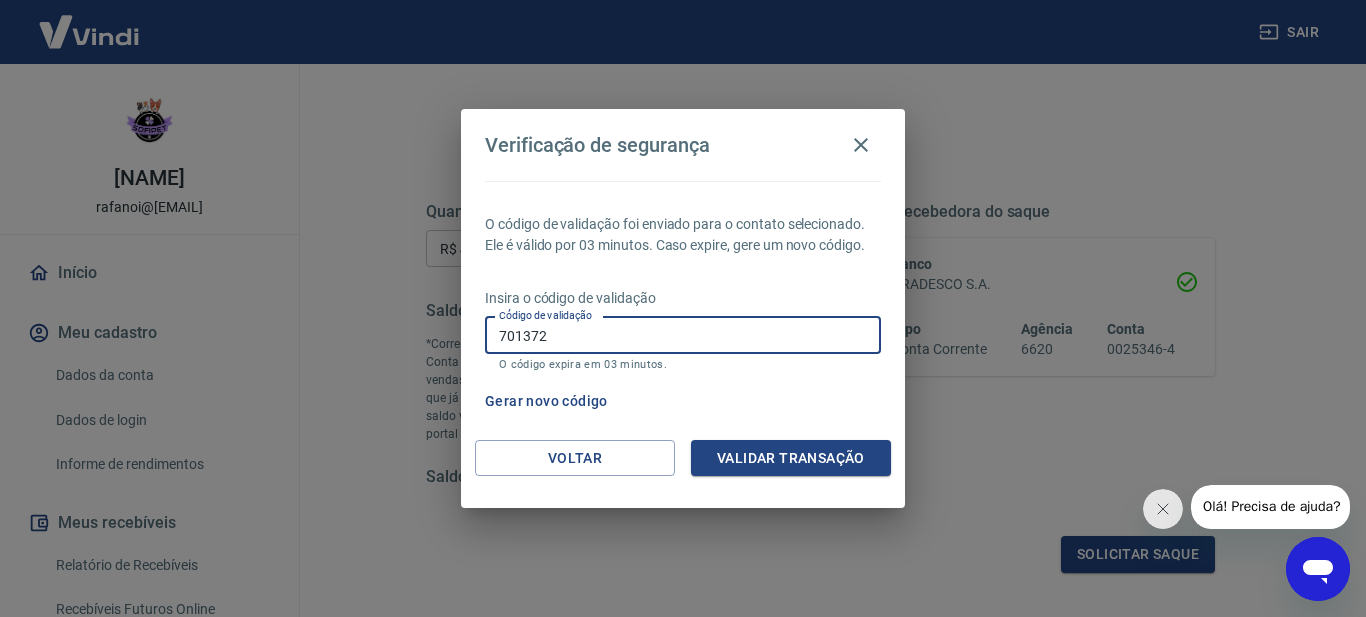 type on "701372" 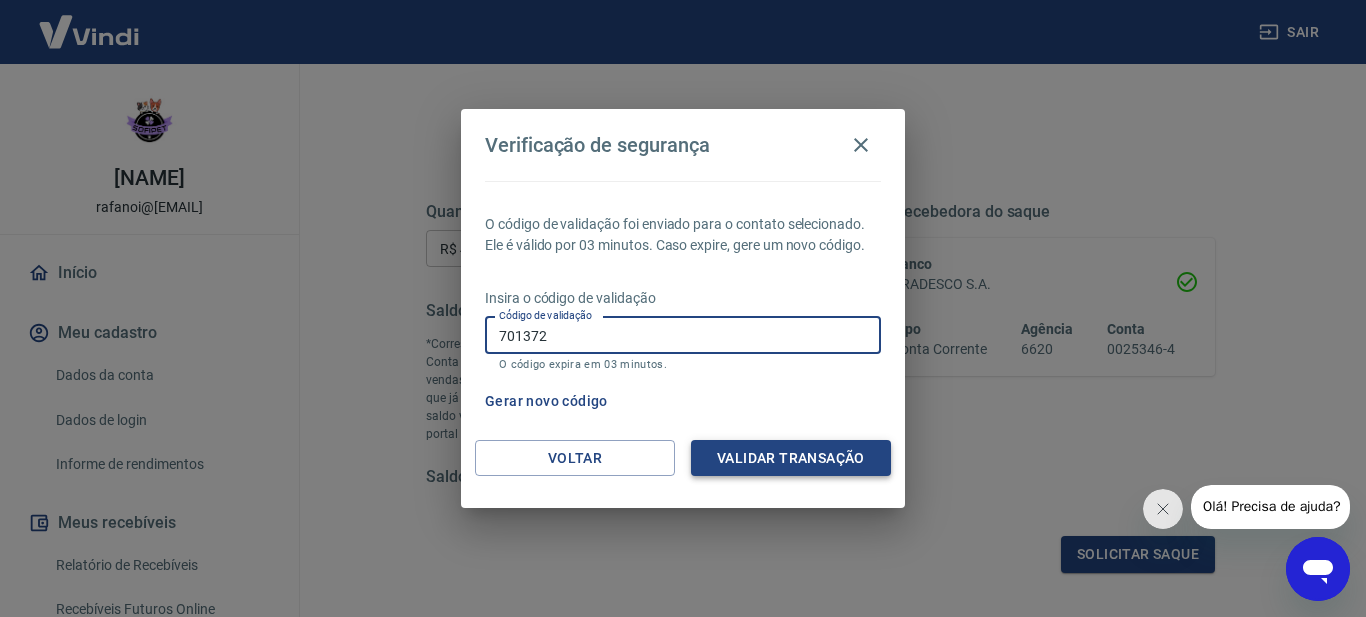 click on "Validar transação" at bounding box center [791, 458] 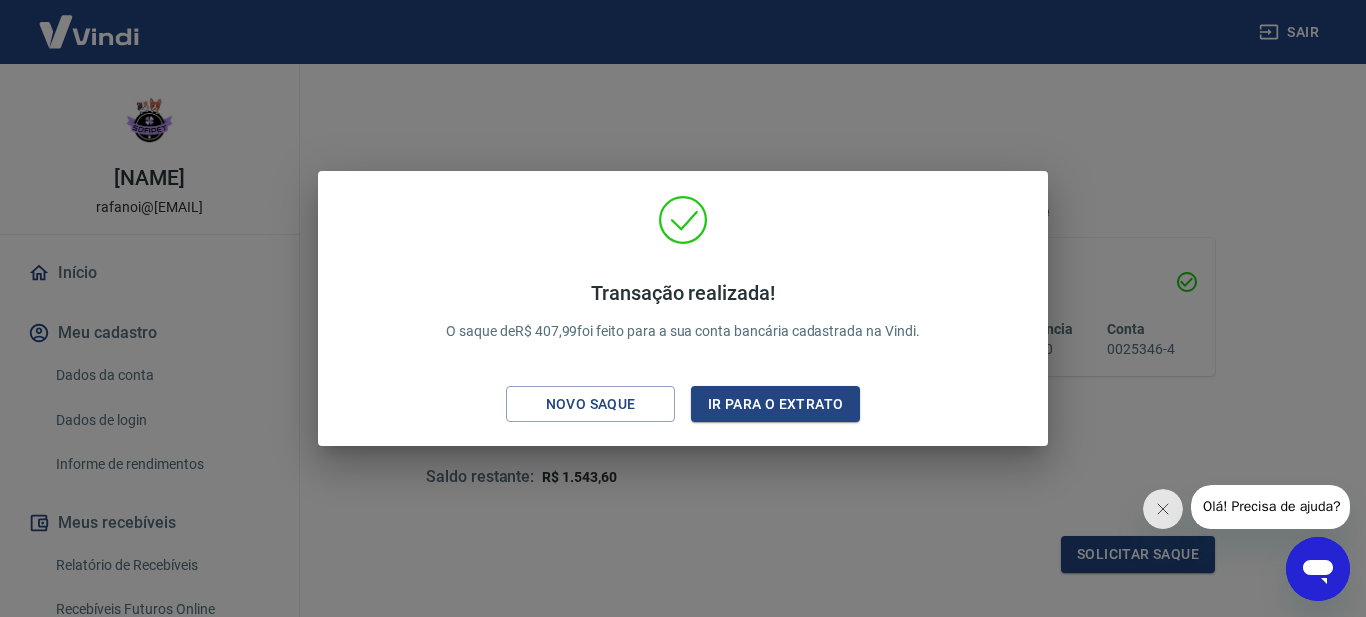 click on "Transação realizada! O saque de  R$ 407,99  foi feito para a sua conta bancária cadastrada na Vindi. Novo saque Ir para o extrato" at bounding box center (683, 313) 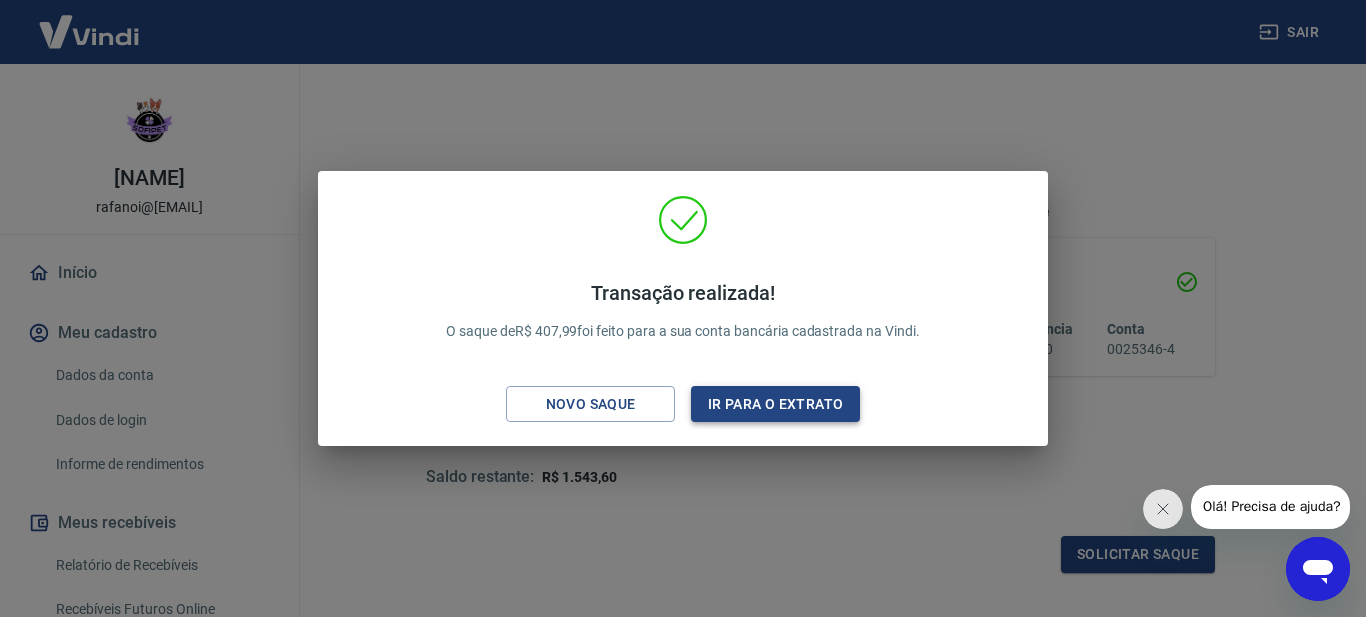 click on "Ir para o extrato" at bounding box center (775, 404) 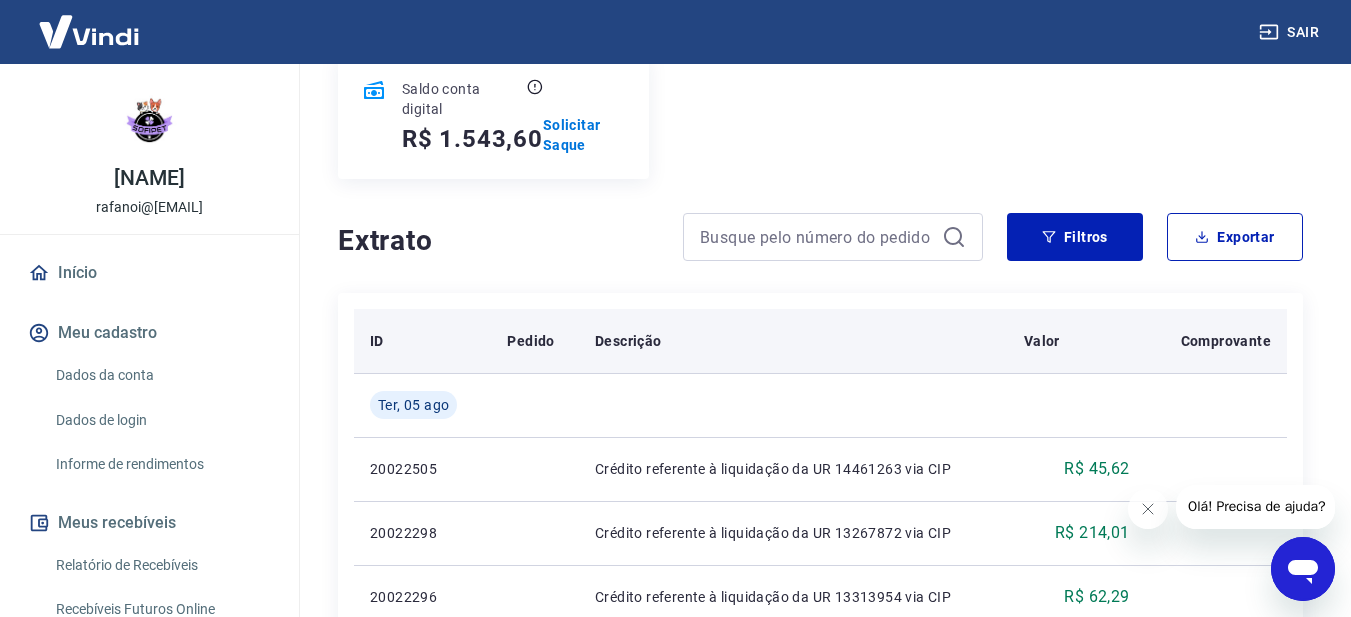 scroll, scrollTop: 280, scrollLeft: 0, axis: vertical 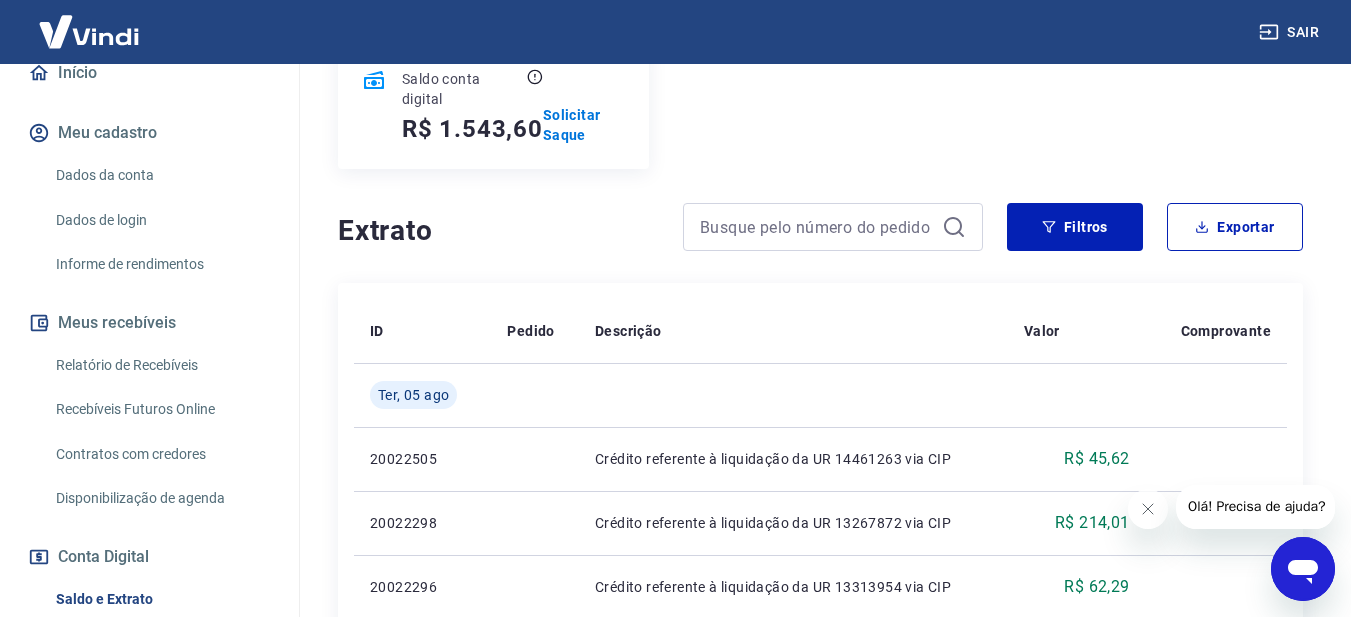 click on "Relatório de Recebíveis" at bounding box center (161, 365) 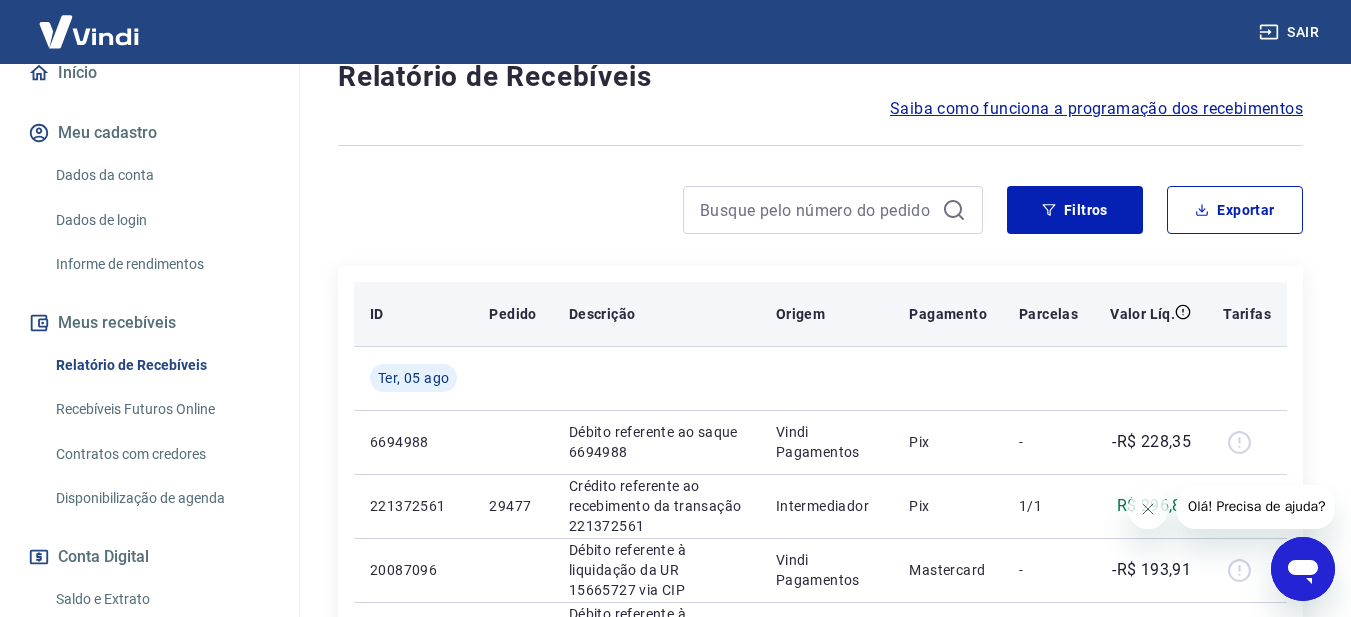 scroll, scrollTop: 180, scrollLeft: 0, axis: vertical 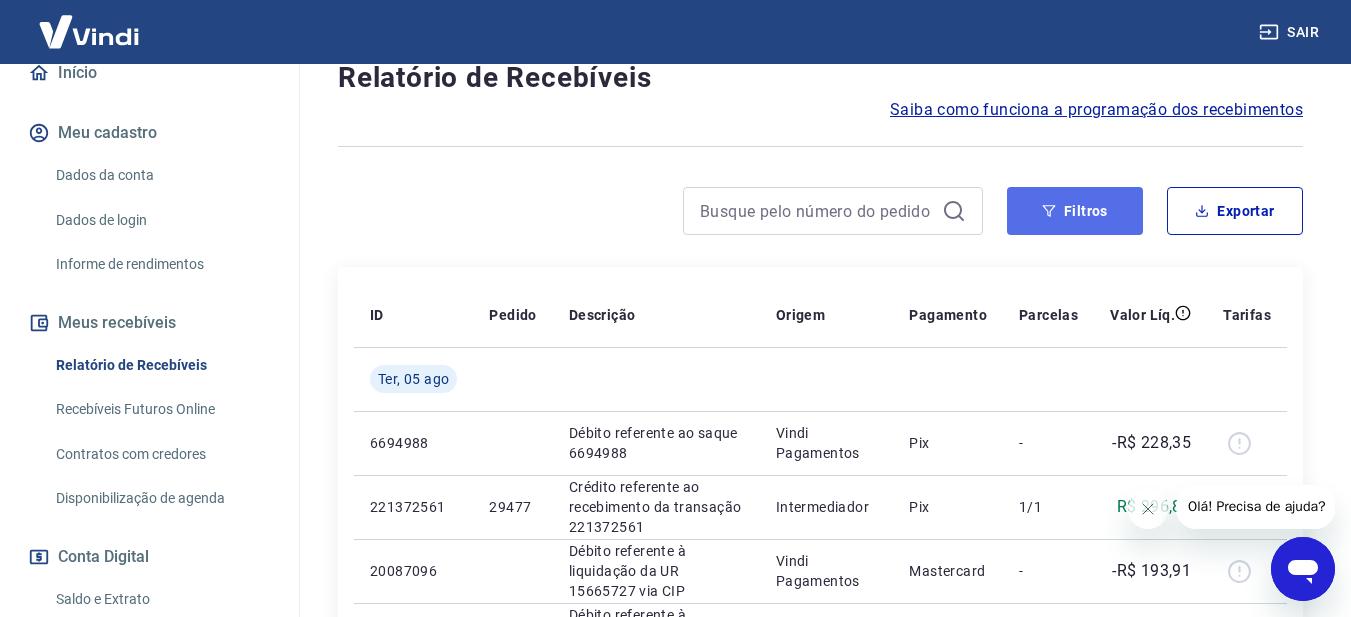 click on "Filtros" at bounding box center (1075, 211) 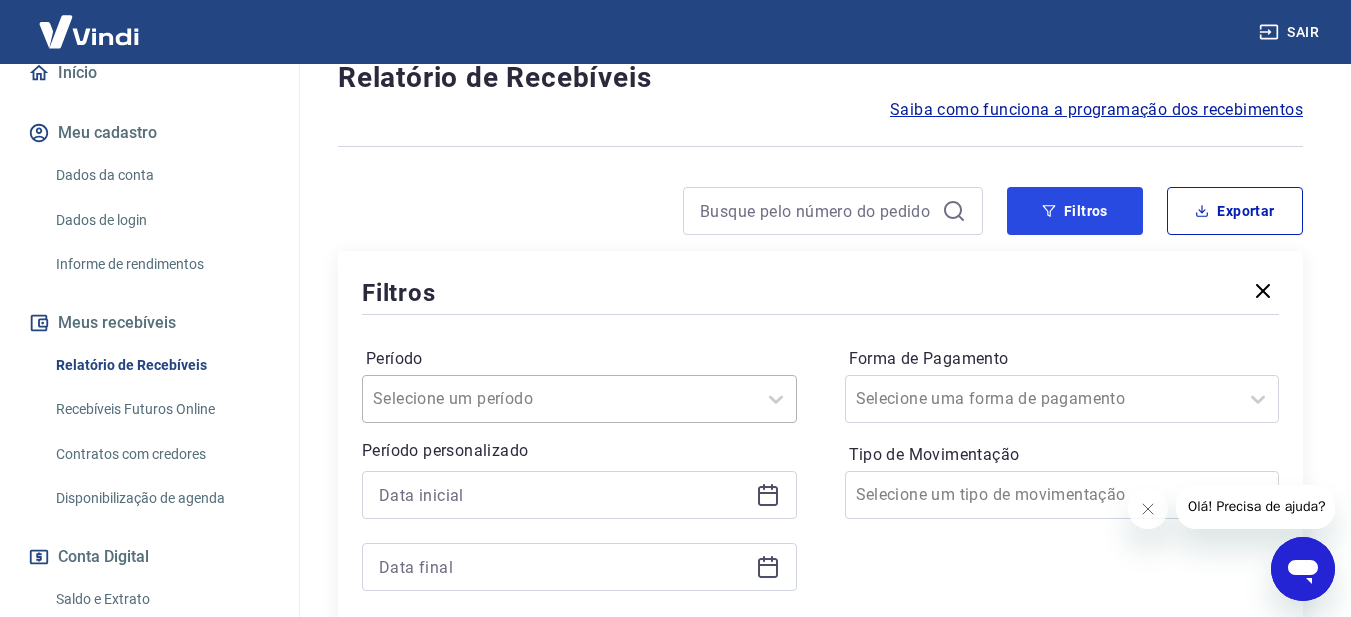 scroll, scrollTop: 280, scrollLeft: 0, axis: vertical 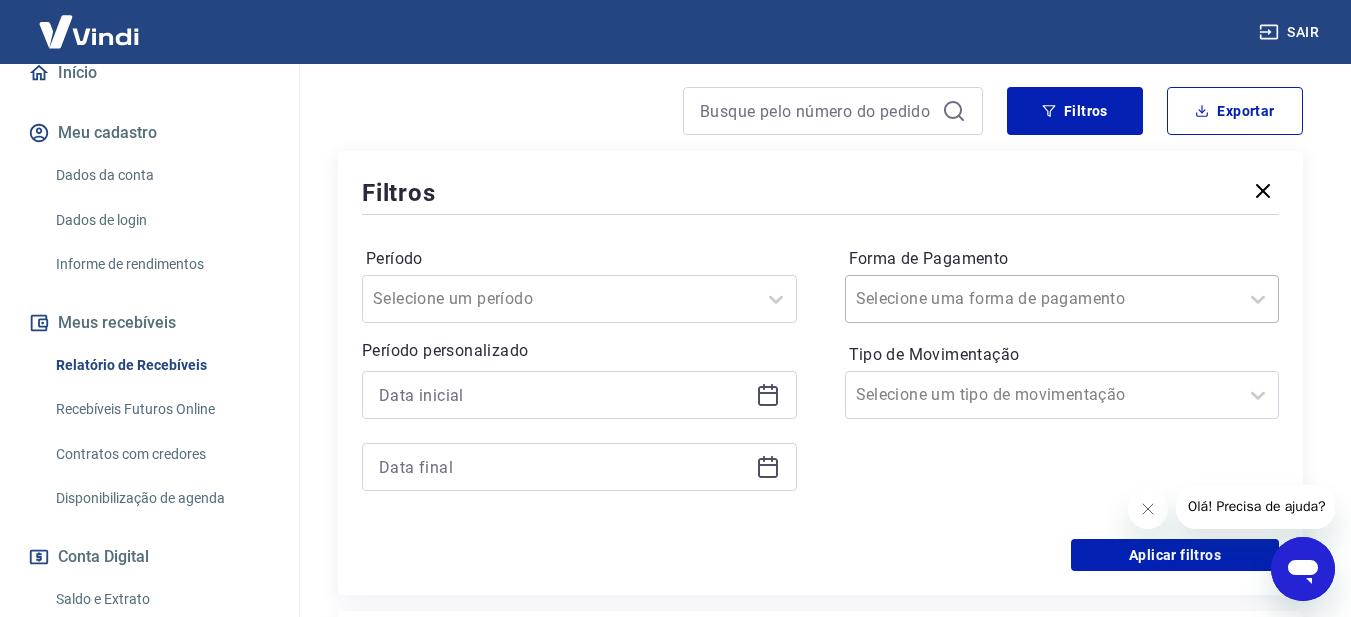 click on "Forma de Pagamento" at bounding box center [957, 299] 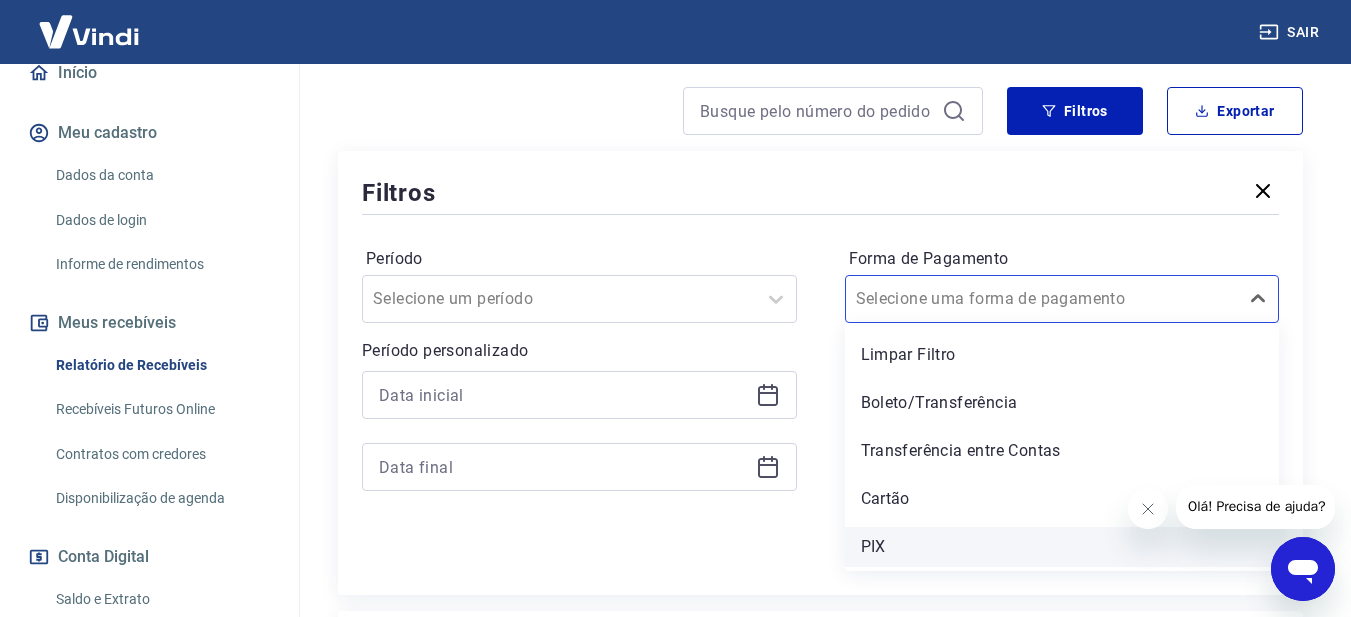 click on "PIX" at bounding box center (1062, 547) 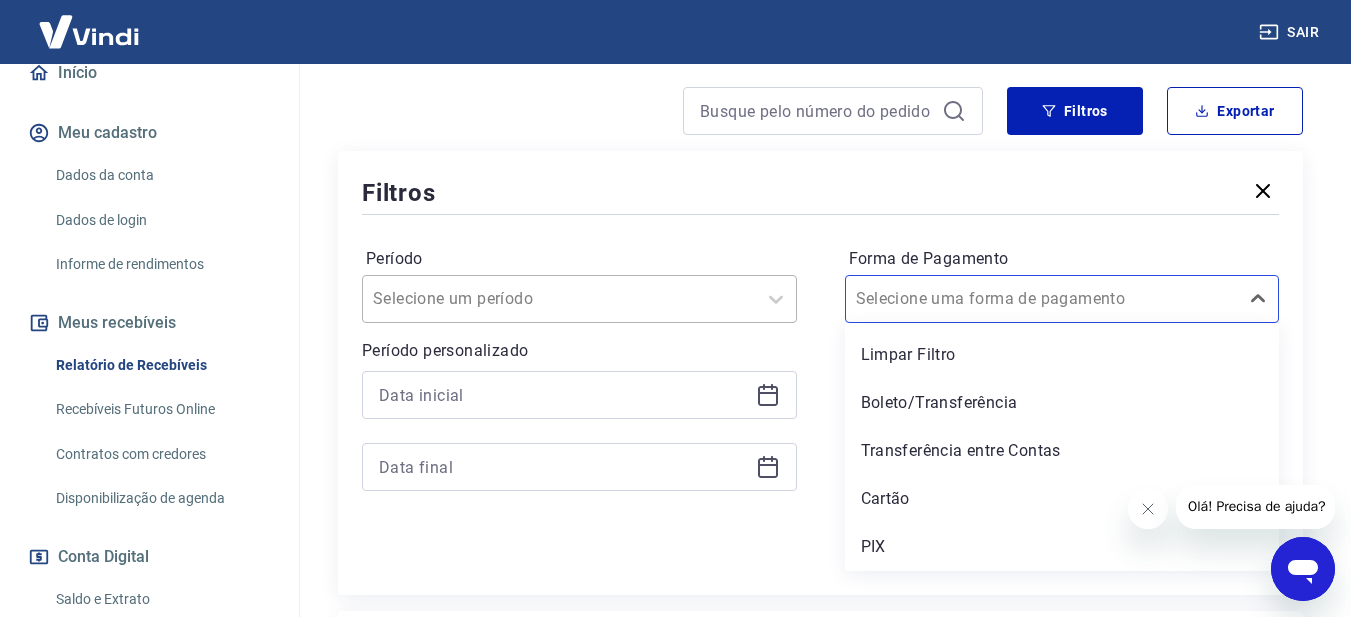 click at bounding box center [559, 299] 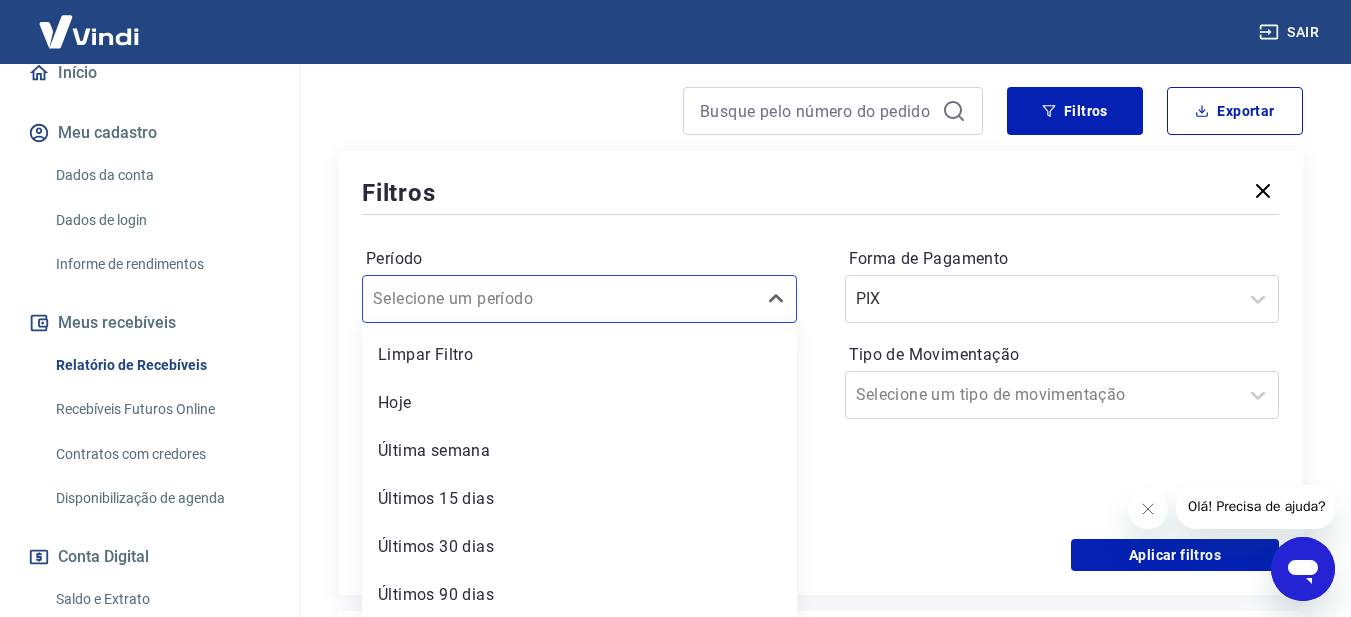 scroll, scrollTop: 286, scrollLeft: 0, axis: vertical 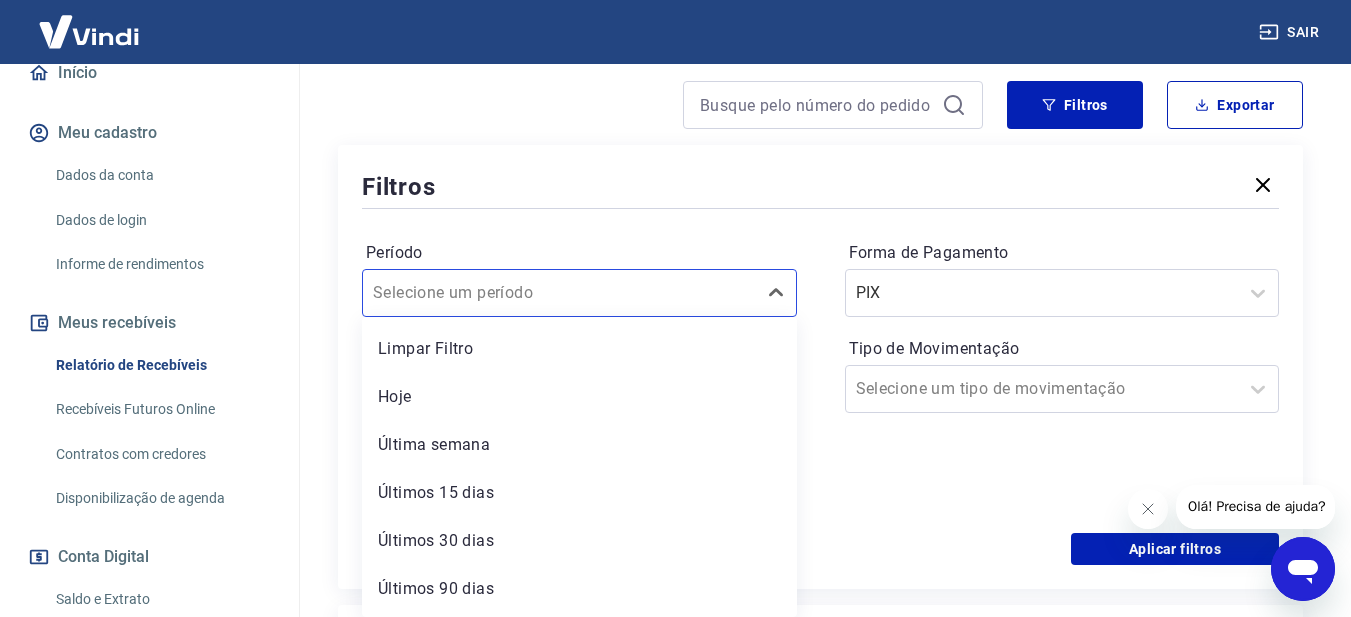 click on "Hoje" at bounding box center (579, 397) 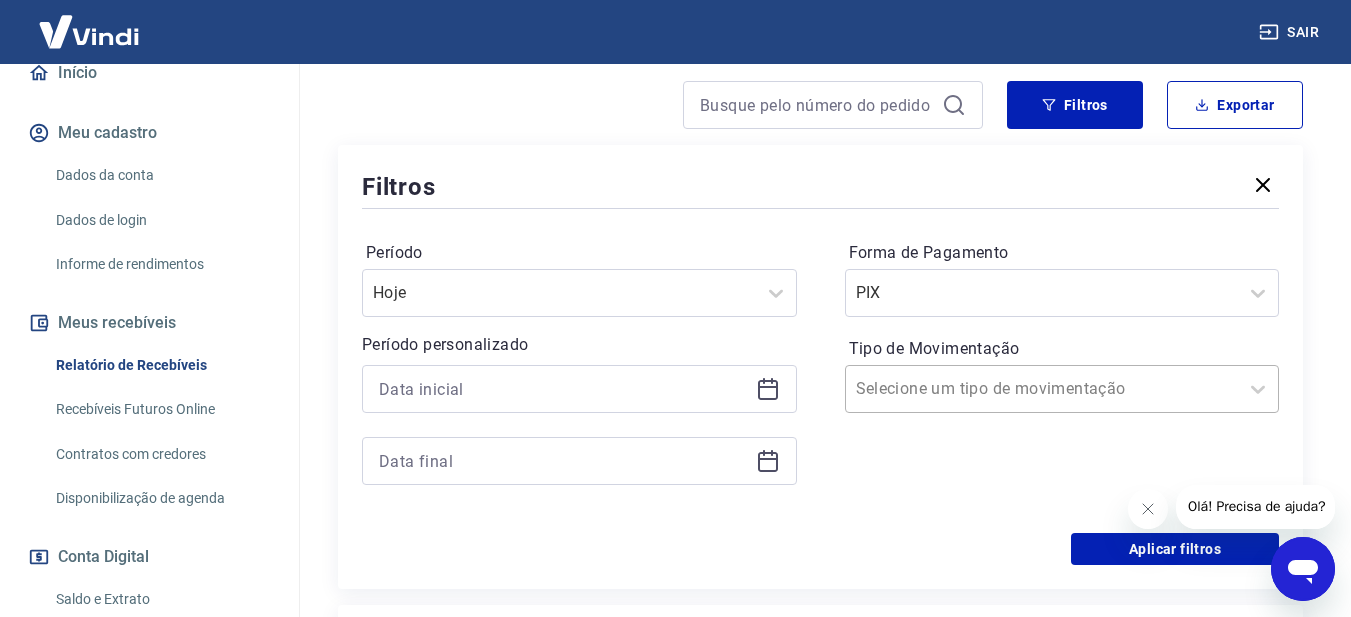 click at bounding box center (1042, 389) 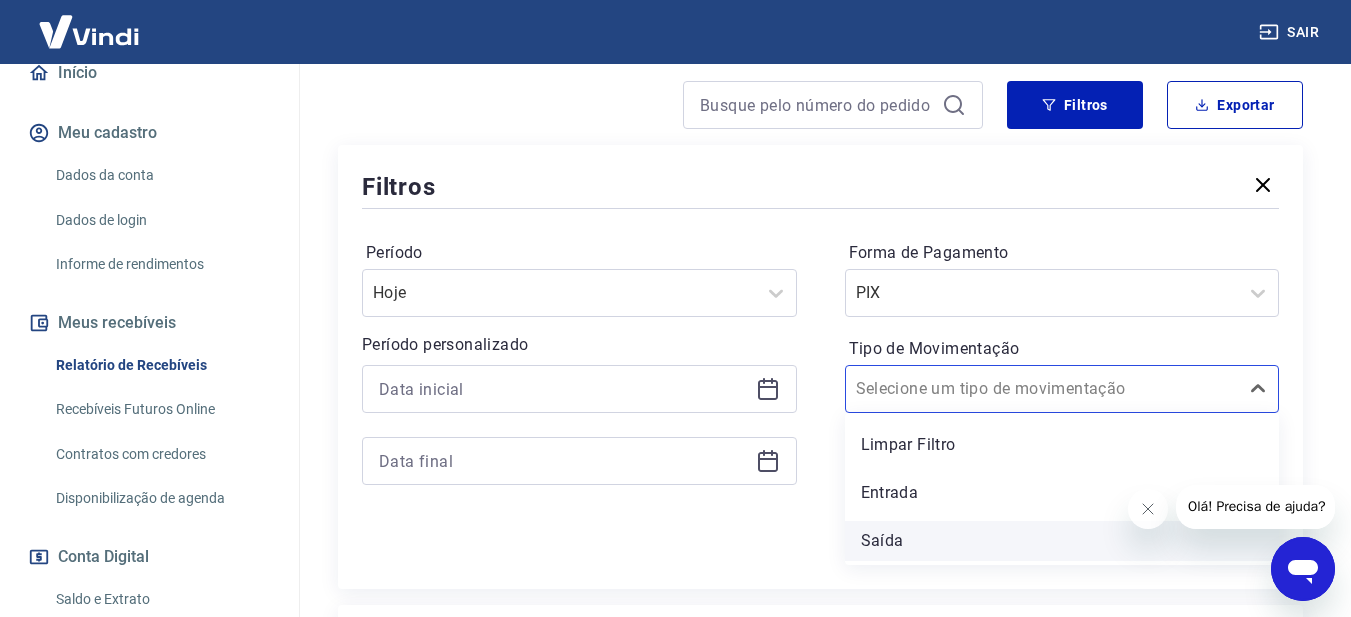 click on "Saída" at bounding box center [1062, 541] 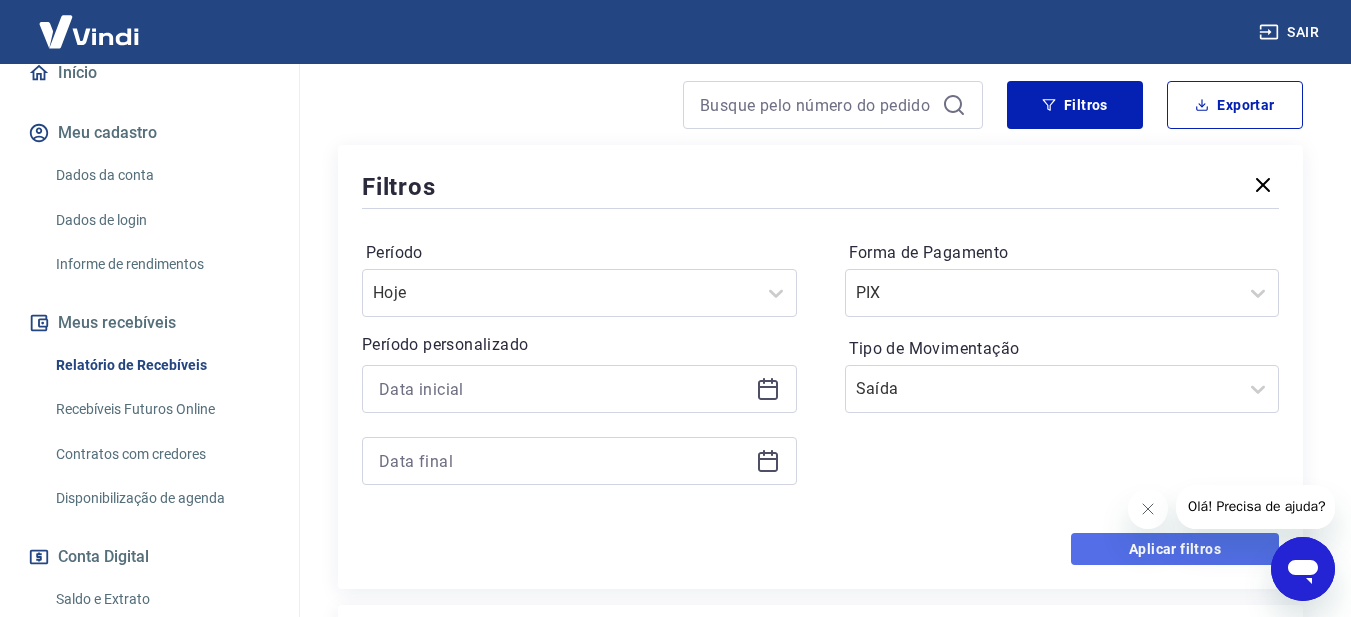 click on "Aplicar filtros" at bounding box center (1175, 549) 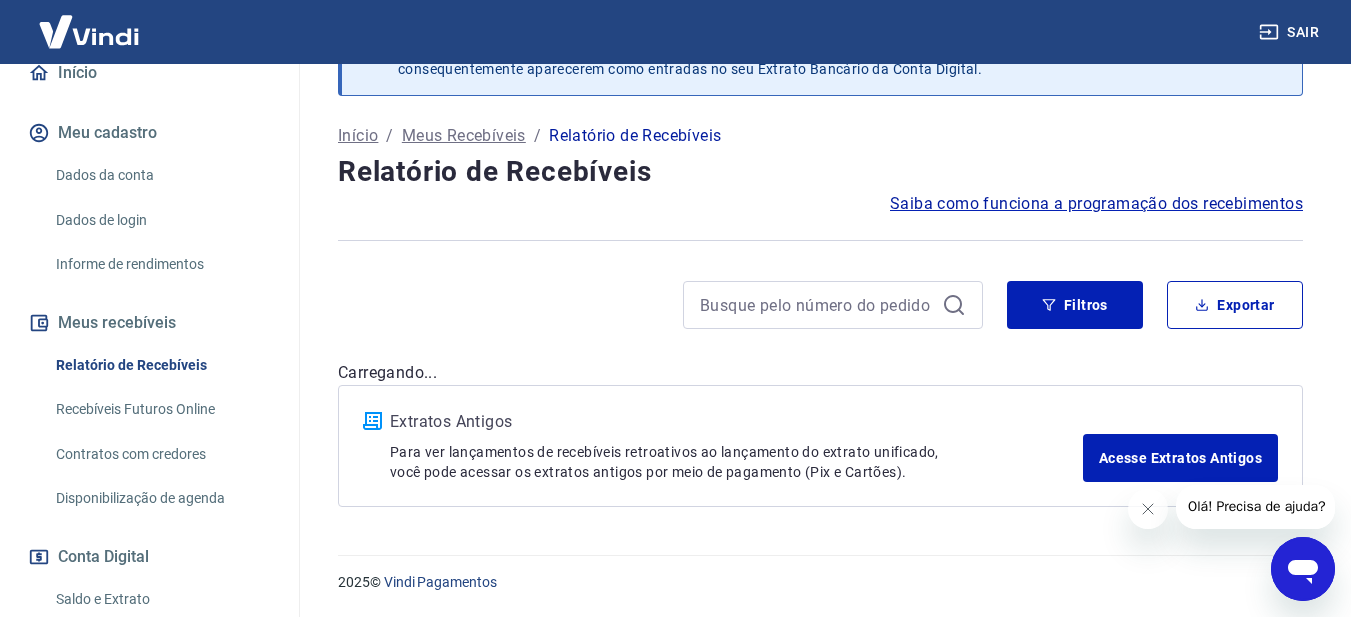 scroll, scrollTop: 286, scrollLeft: 0, axis: vertical 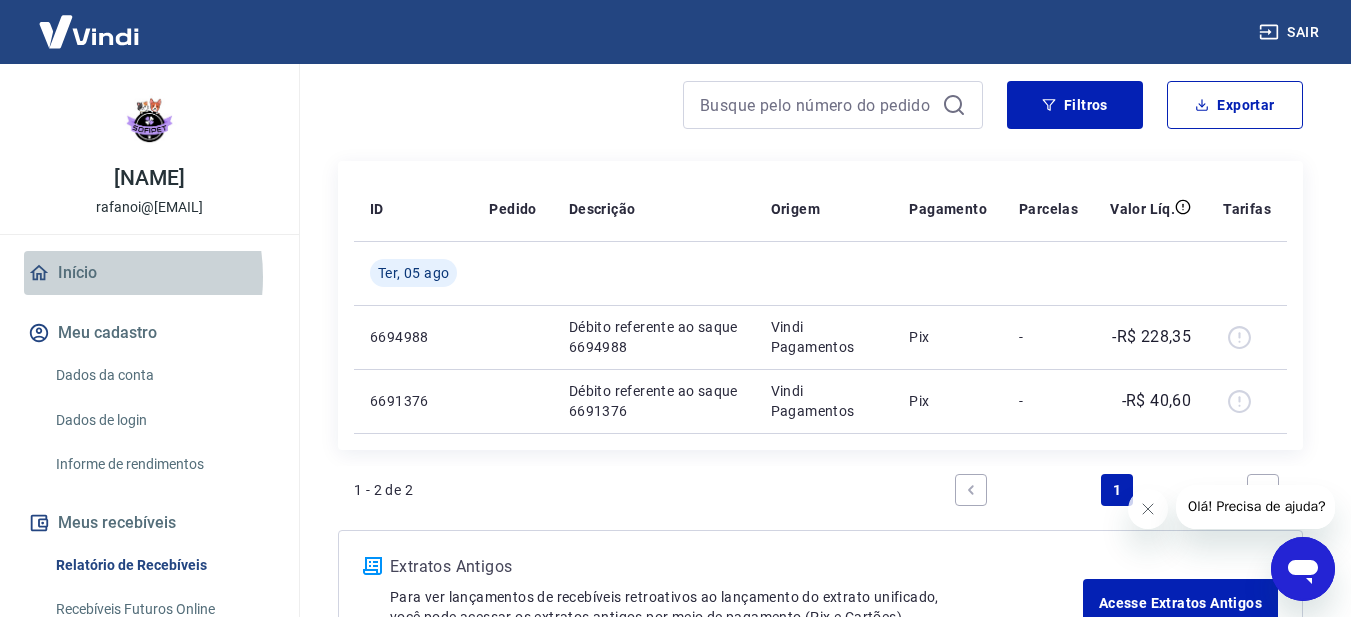 click on "Início" at bounding box center (149, 273) 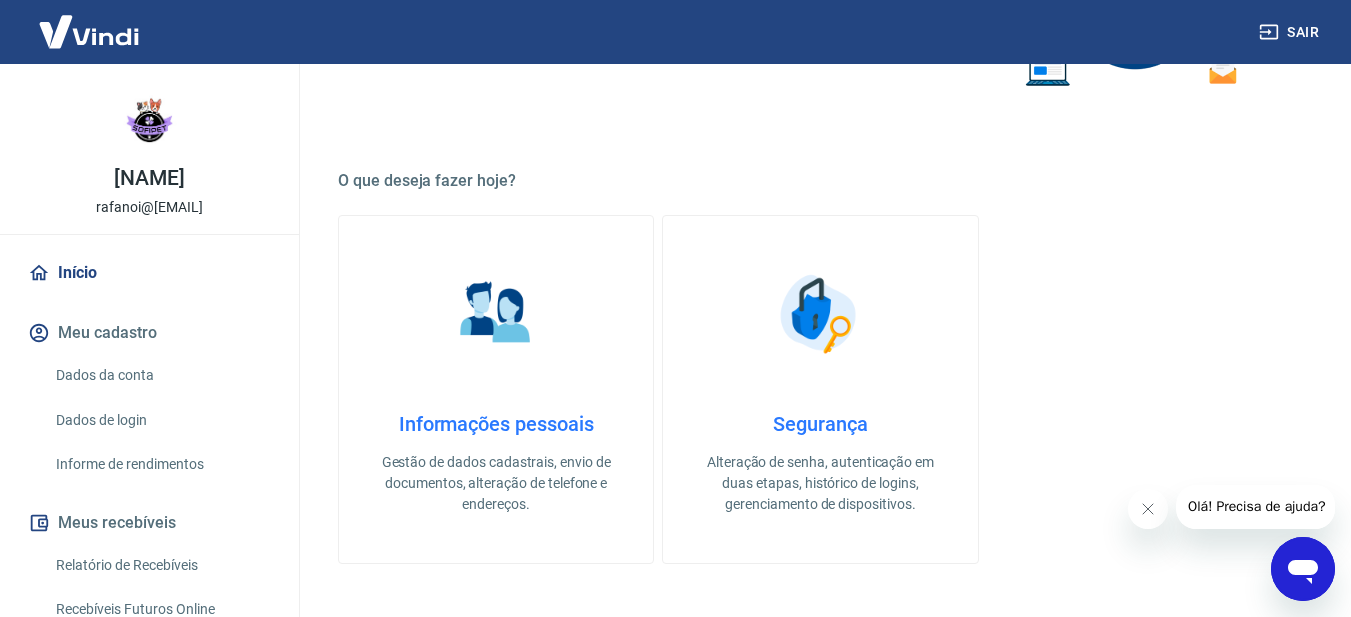 scroll, scrollTop: 426, scrollLeft: 0, axis: vertical 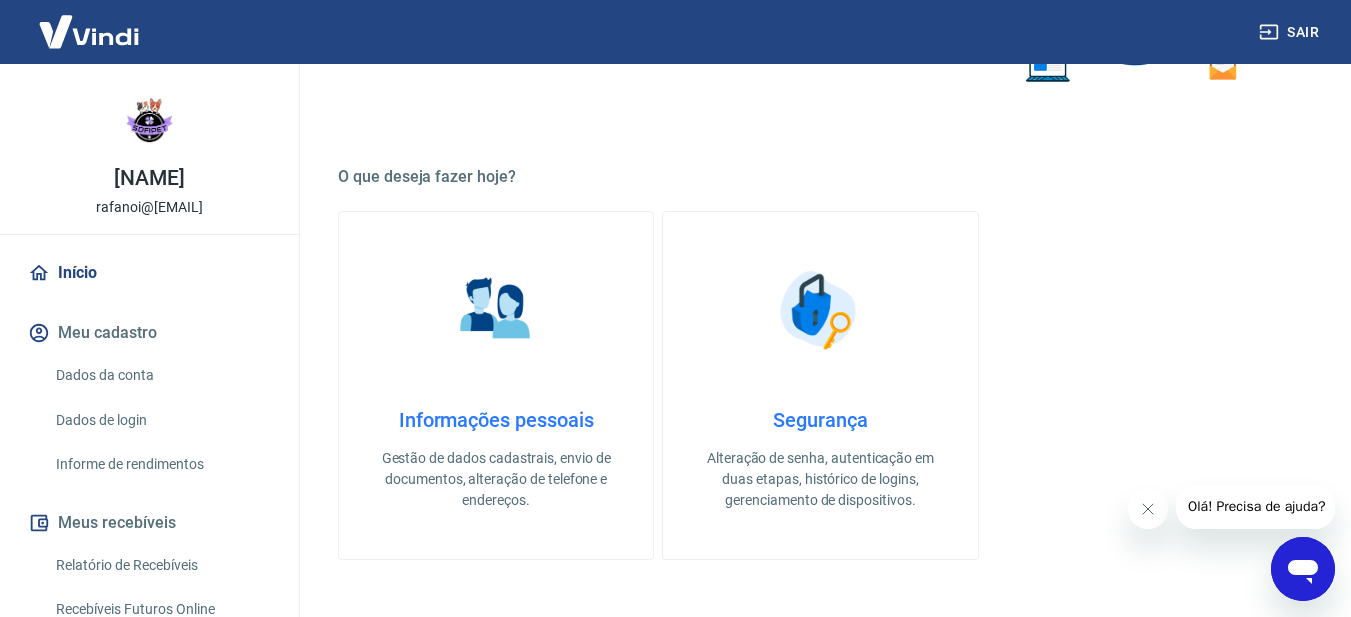 click on "Informações pessoais Gestão de dados cadastrais, envio de documentos, alteração de telefone e endereços." at bounding box center (496, 385) 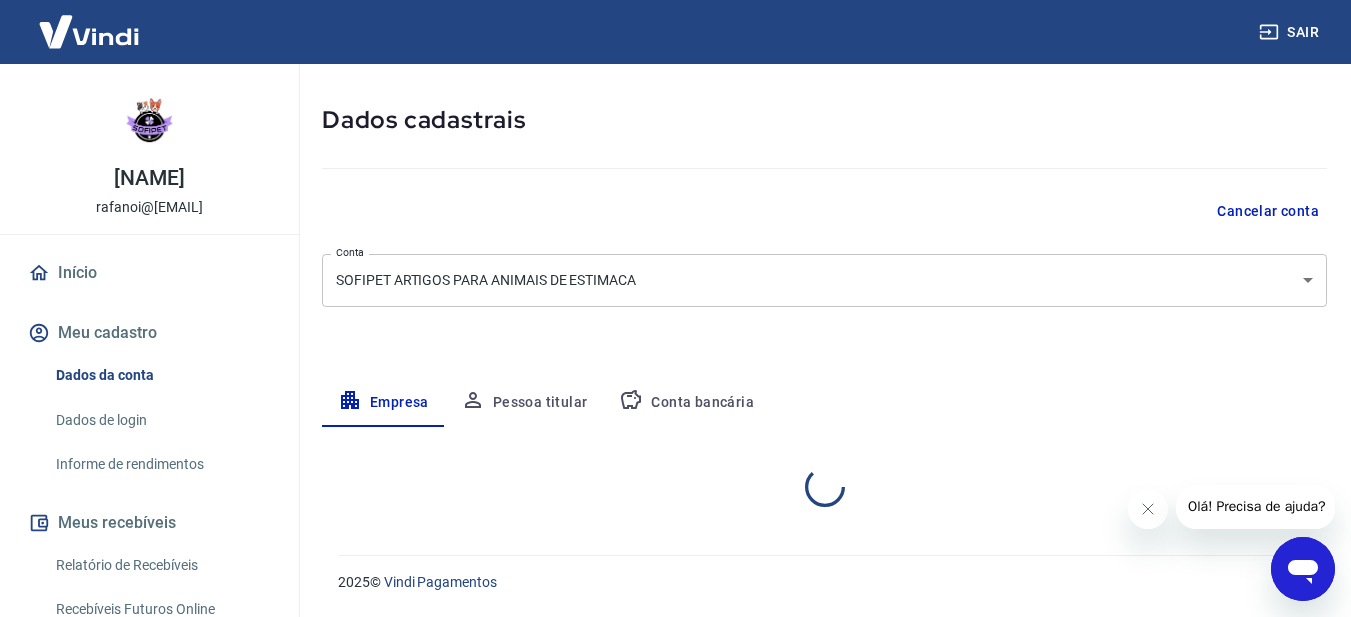 scroll, scrollTop: 0, scrollLeft: 0, axis: both 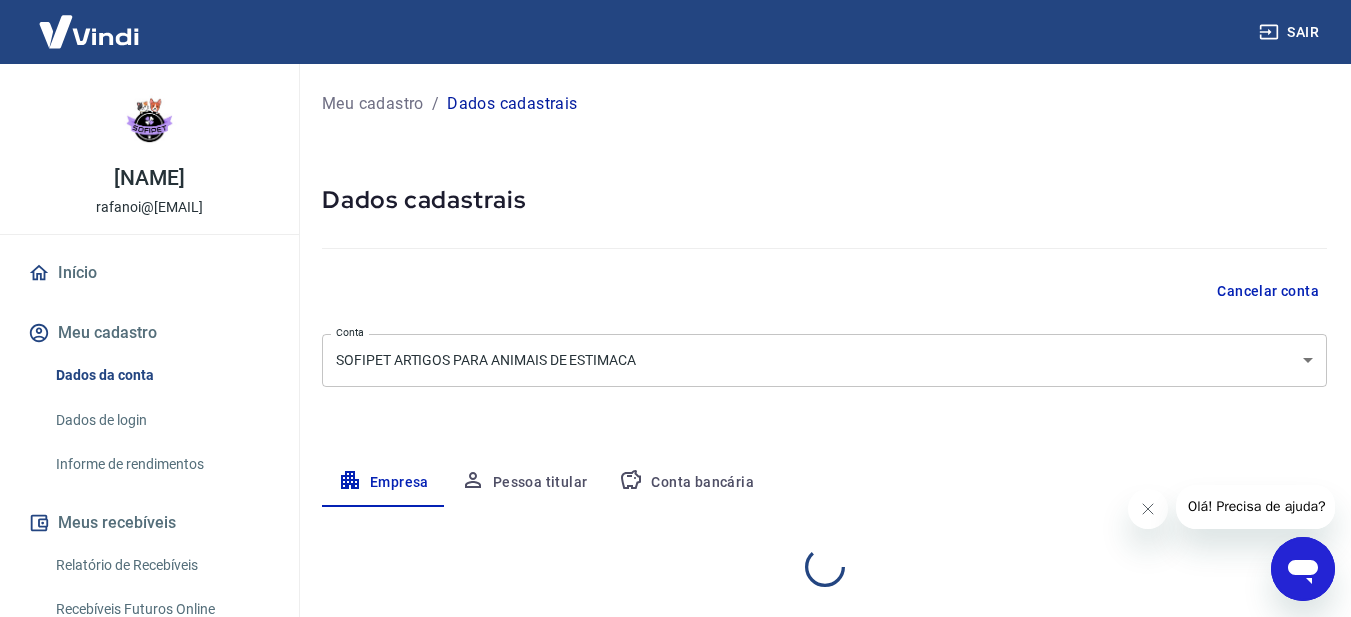 select on "SP" 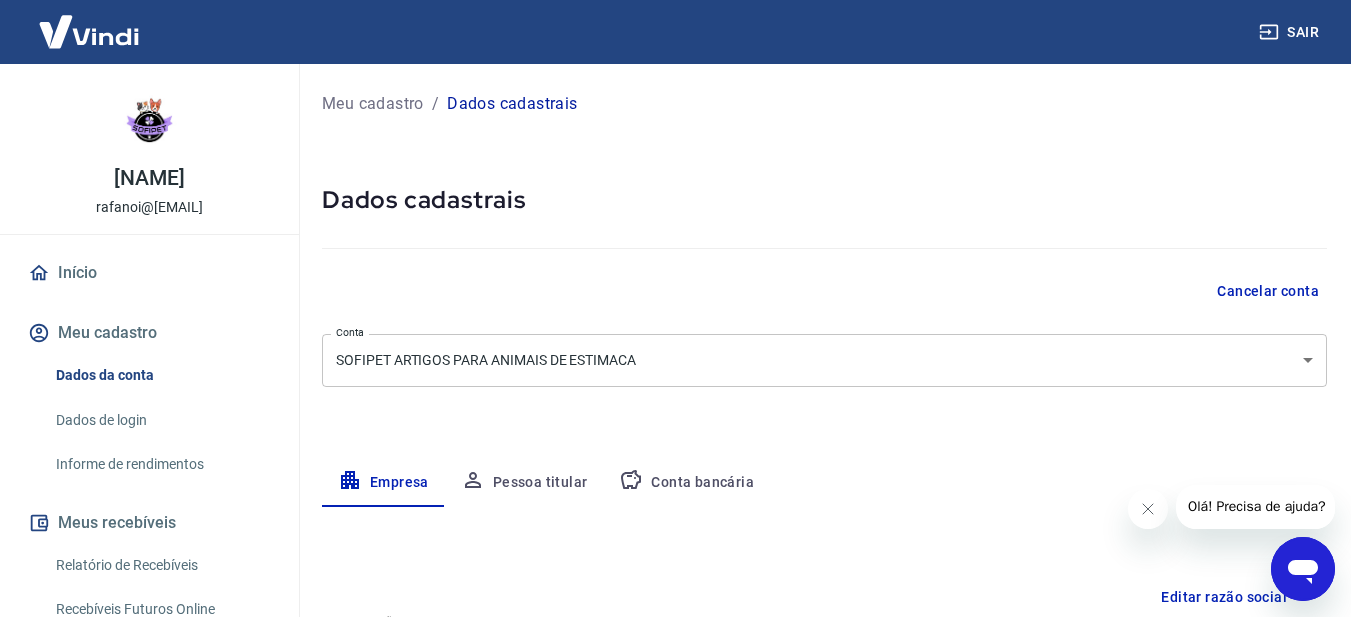 click on "Conta bancária" at bounding box center [686, 483] 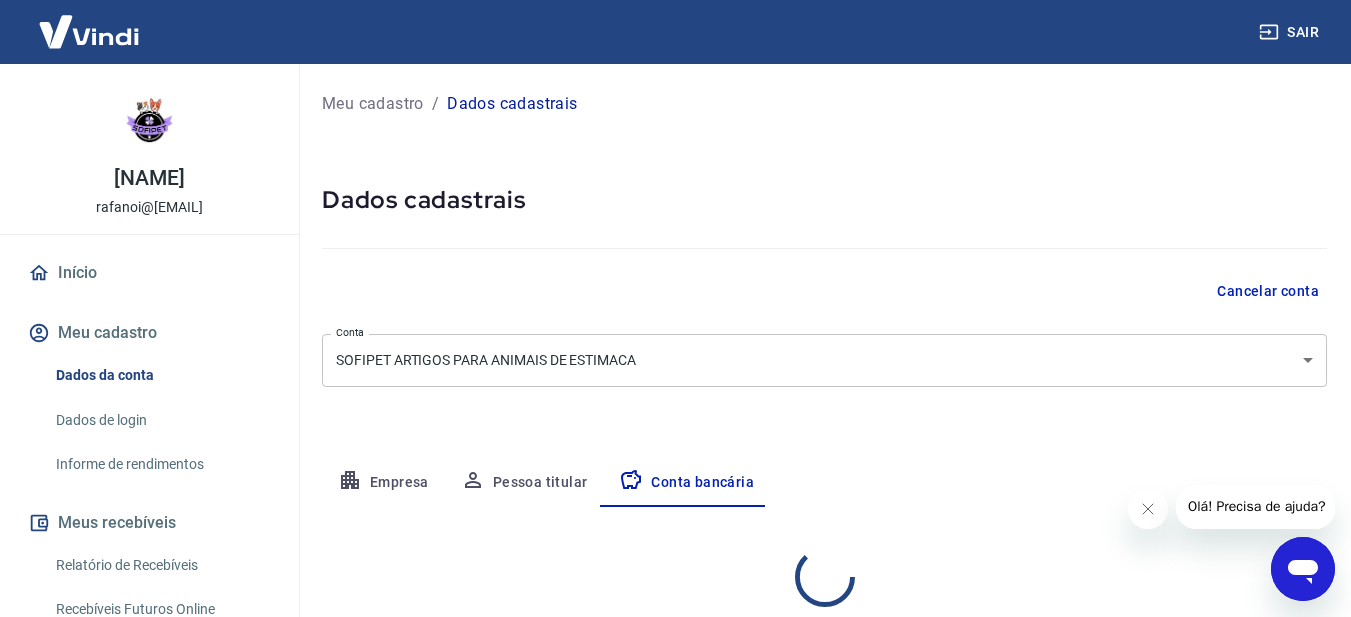 select on "1" 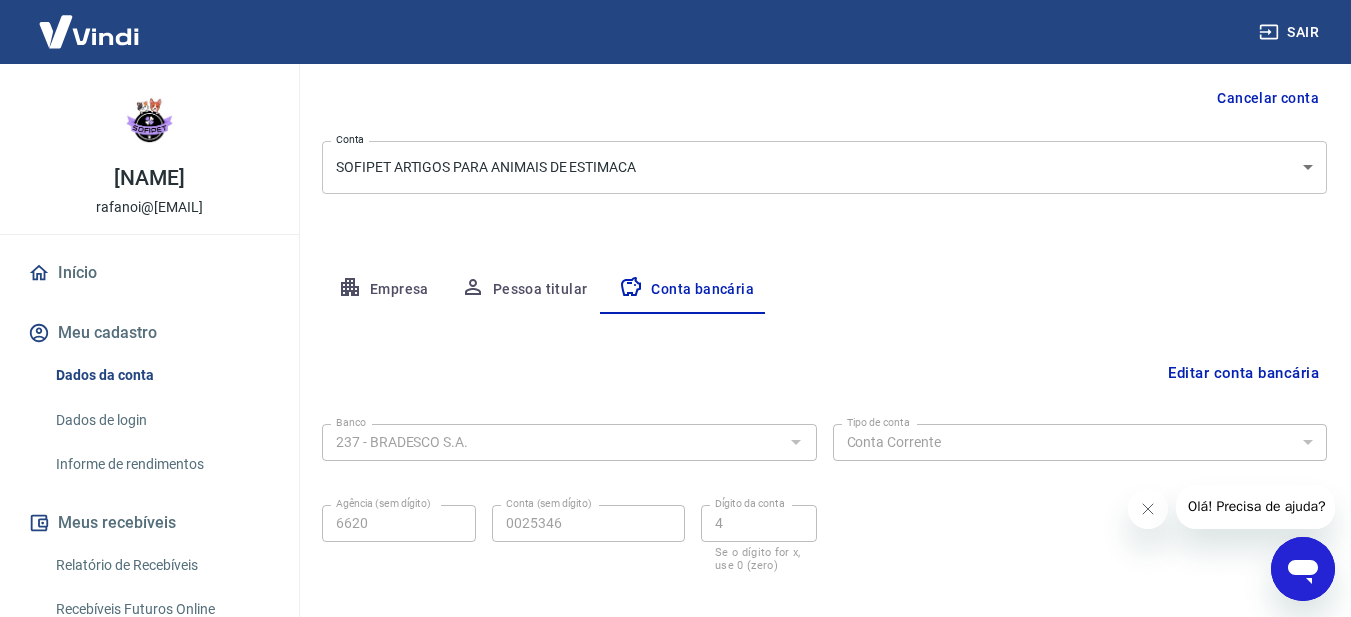 scroll, scrollTop: 200, scrollLeft: 0, axis: vertical 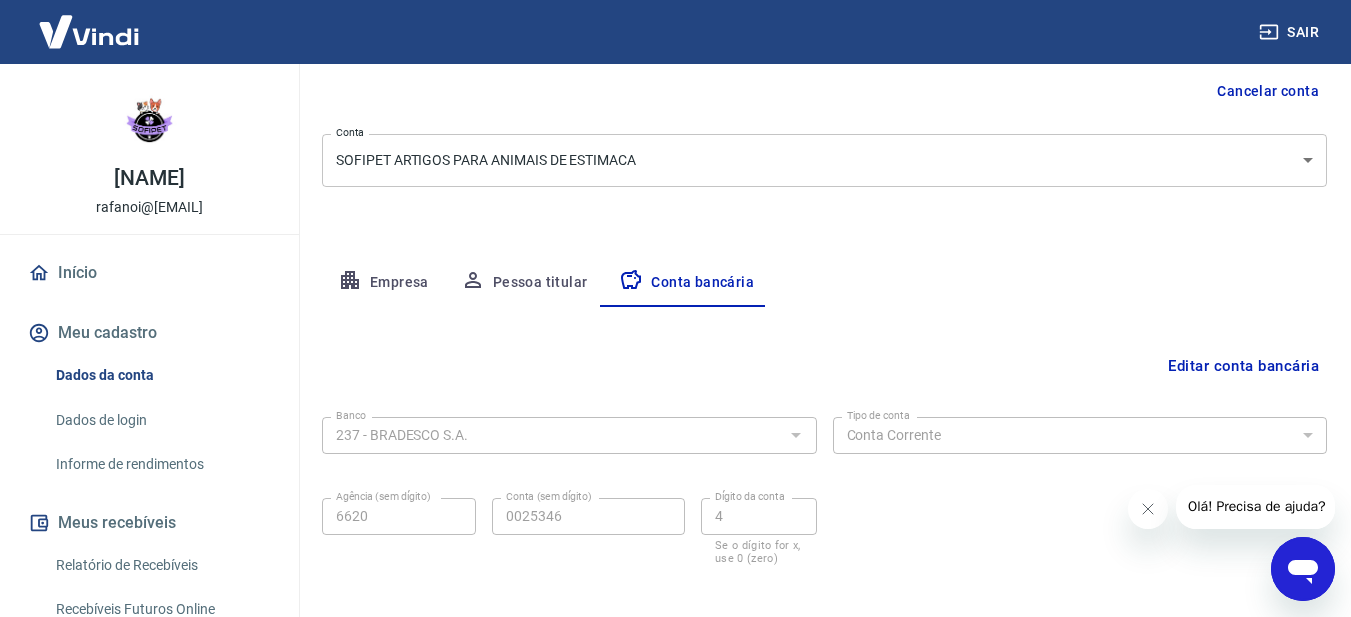 click on "Editar conta bancária" at bounding box center [1243, 366] 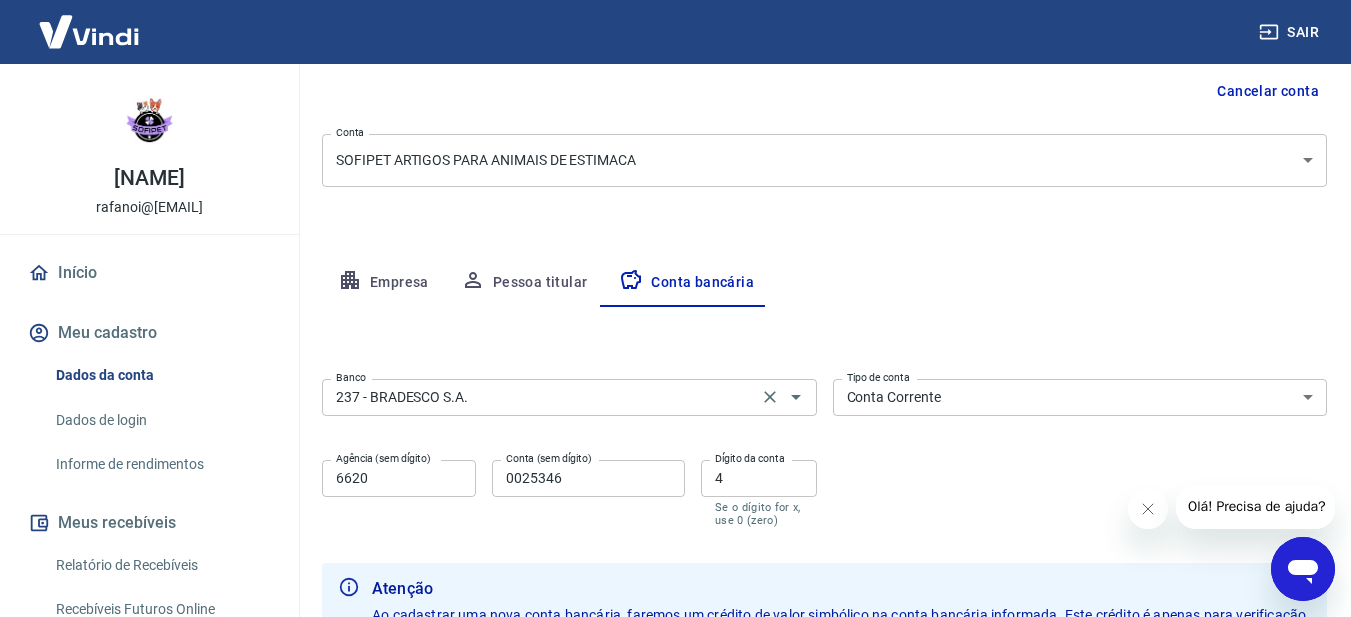 click on "237 - BRADESCO S.A." at bounding box center [540, 397] 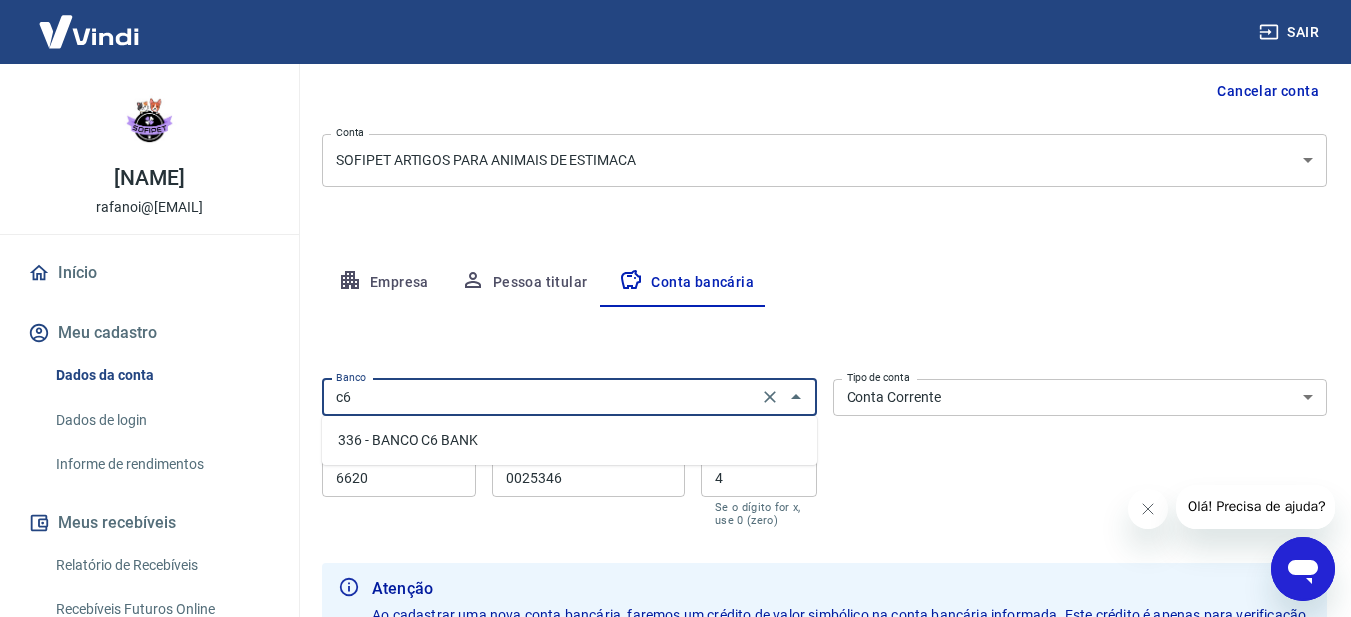 scroll, scrollTop: 0, scrollLeft: 0, axis: both 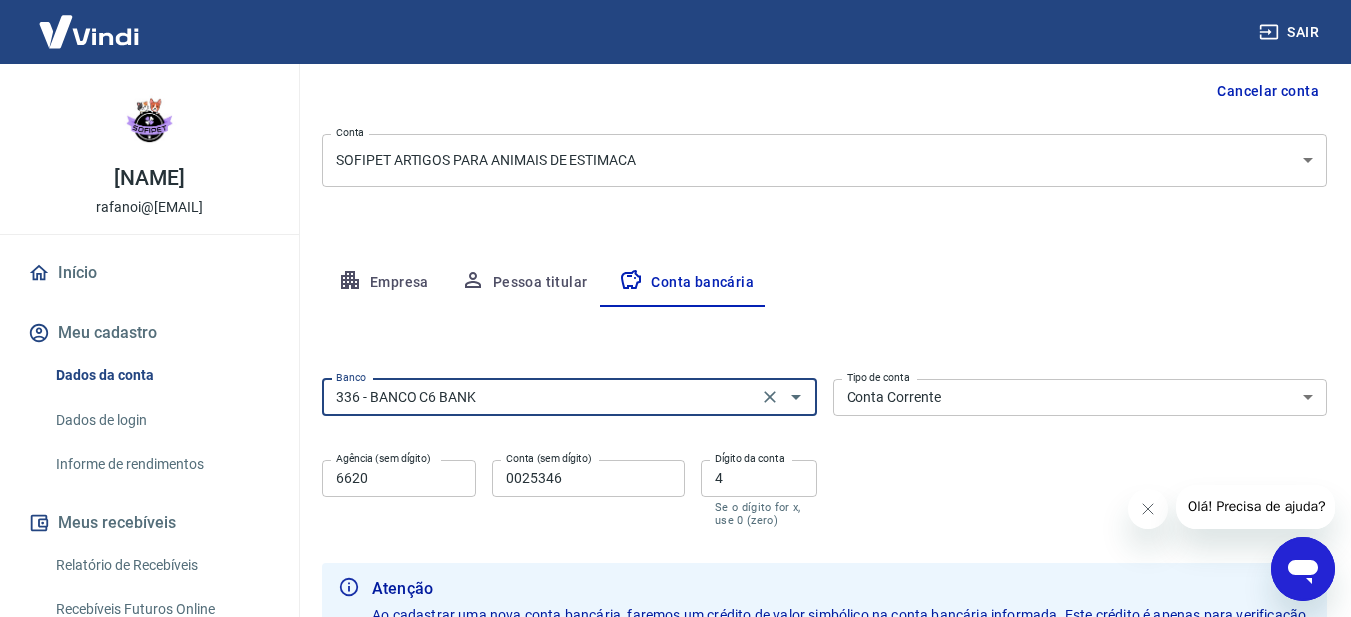 type on "336 - BANCO C6 BANK" 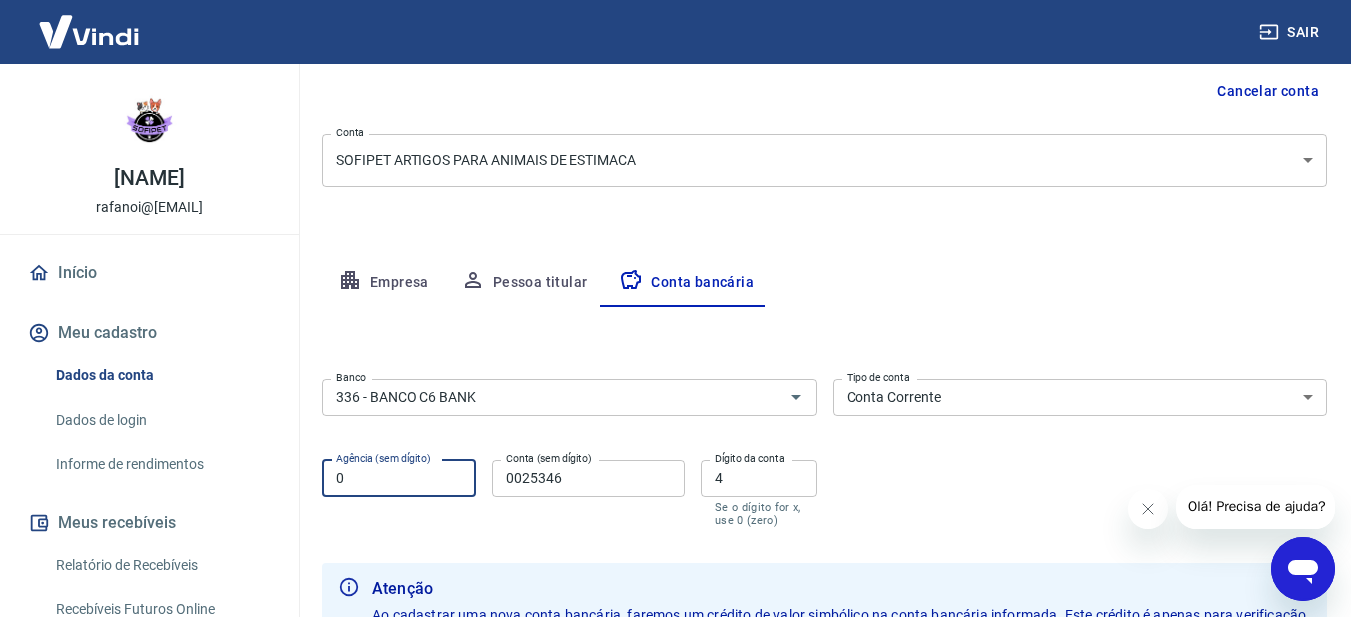 type on "0001" 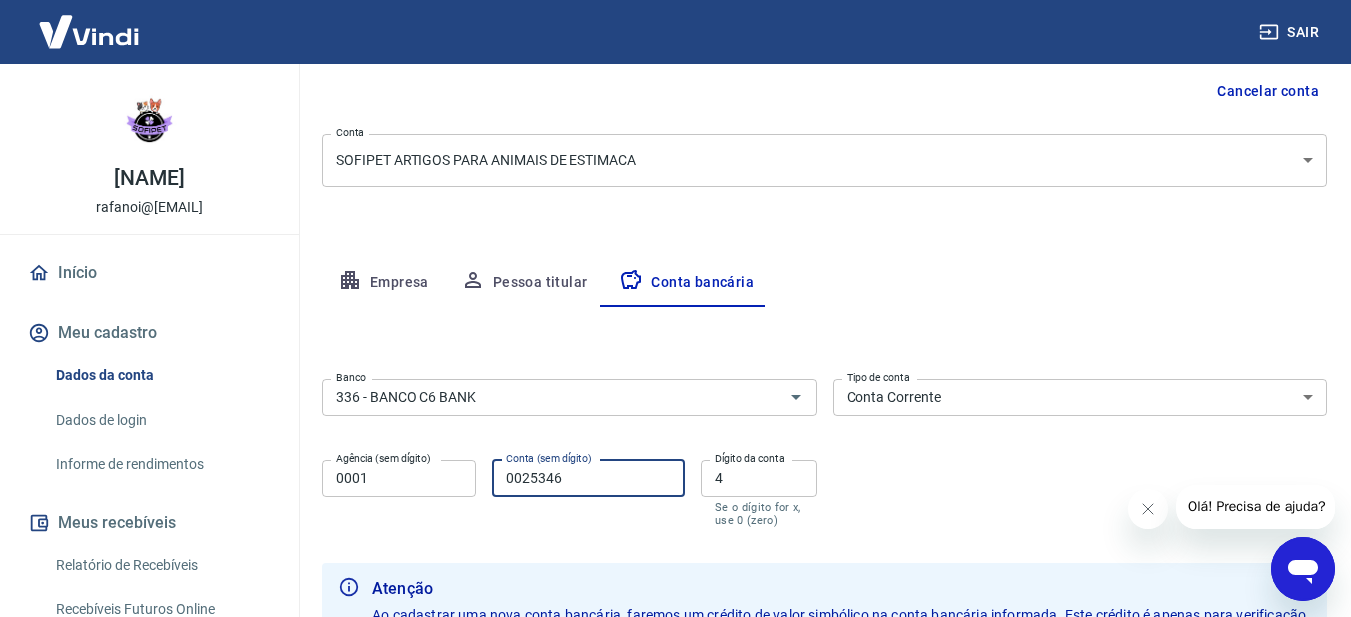 drag, startPoint x: 525, startPoint y: 493, endPoint x: 492, endPoint y: 497, distance: 33.24154 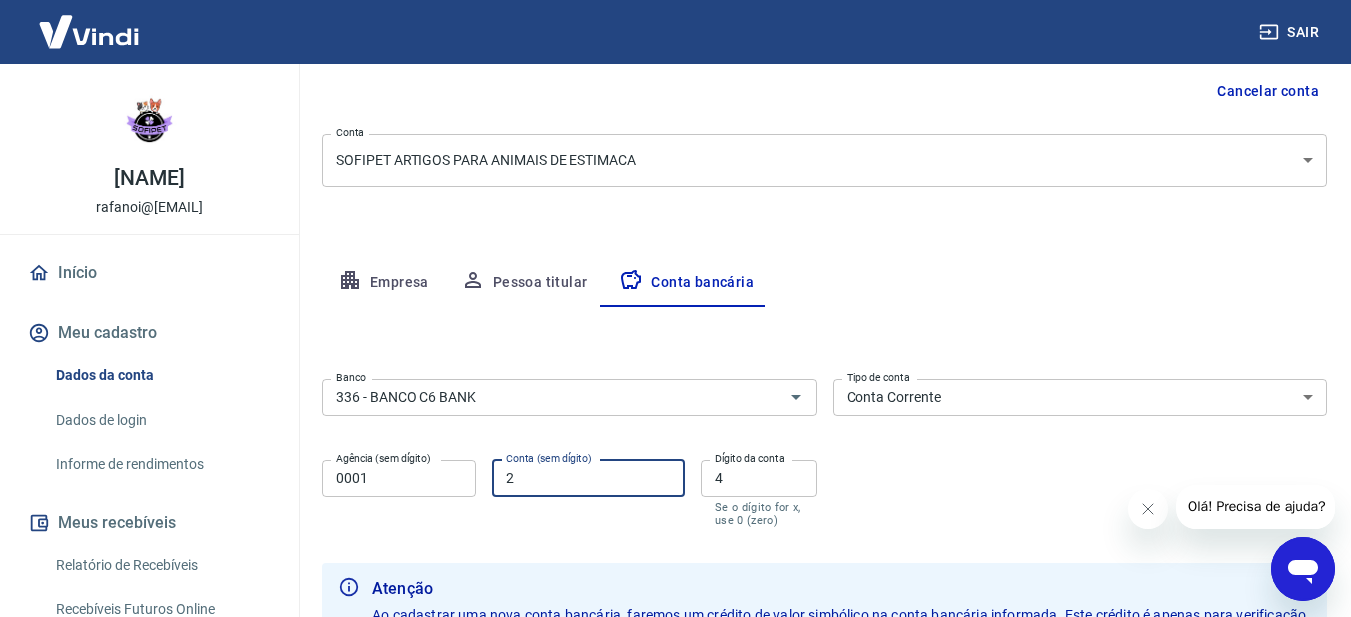 type on "24625402" 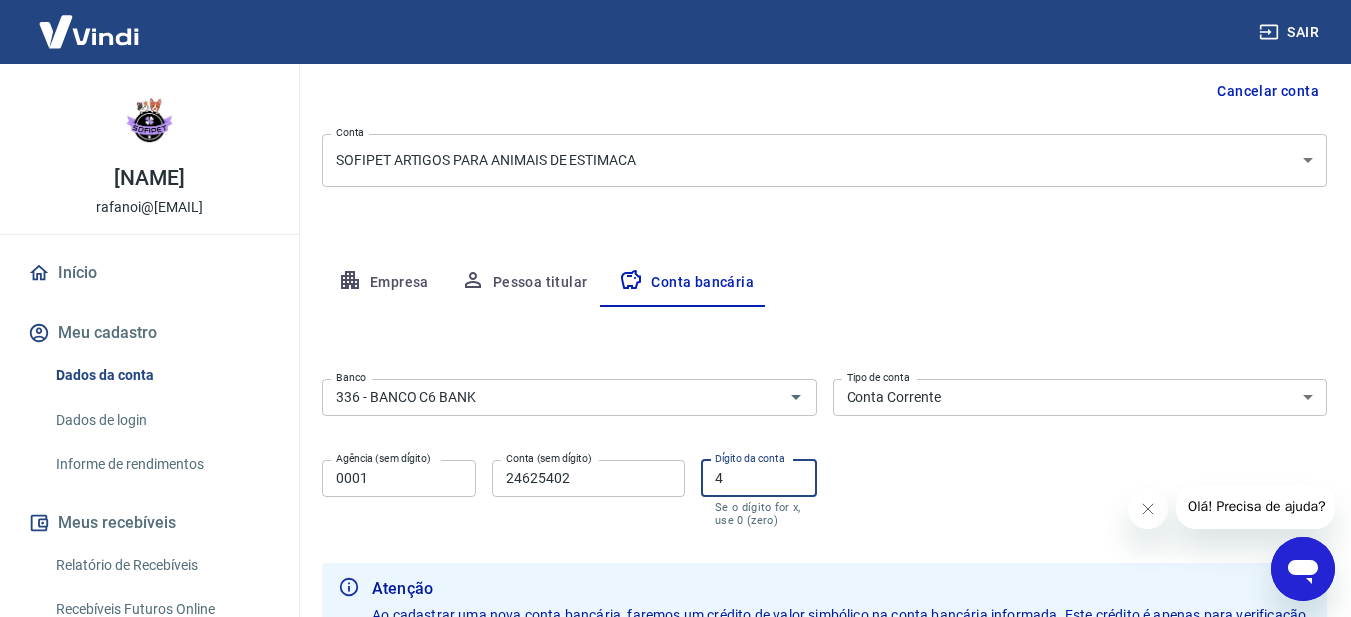 click on "4" at bounding box center [759, 478] 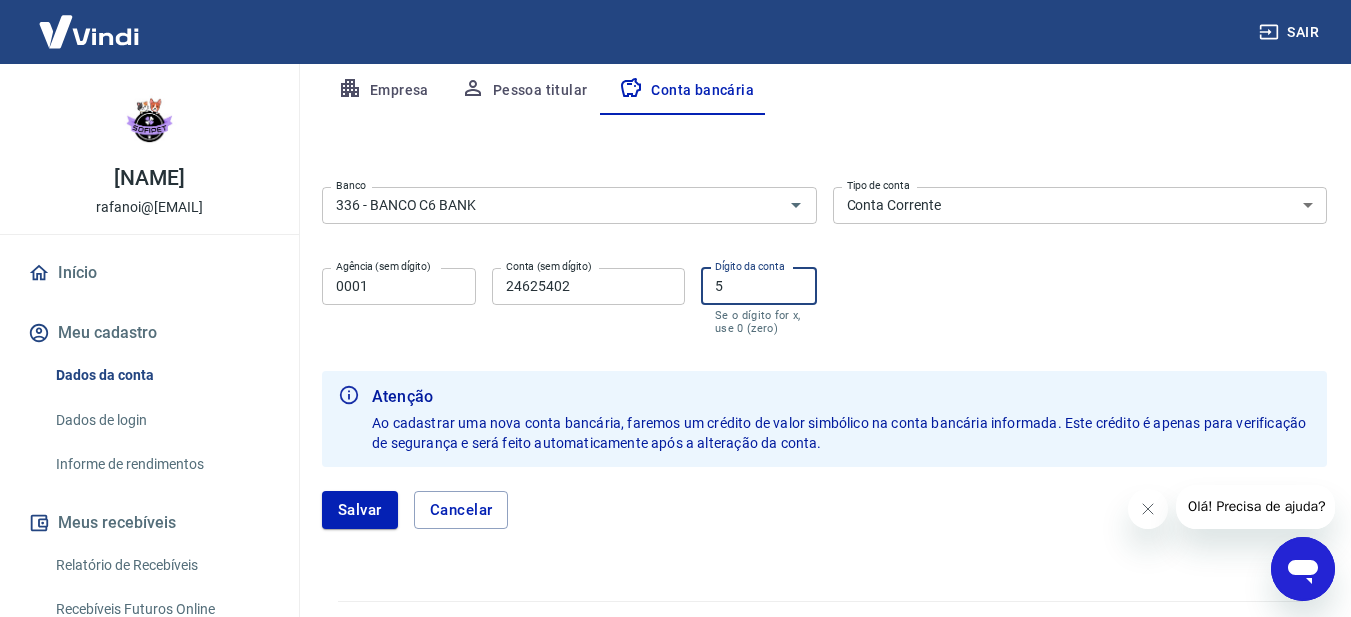 scroll, scrollTop: 400, scrollLeft: 0, axis: vertical 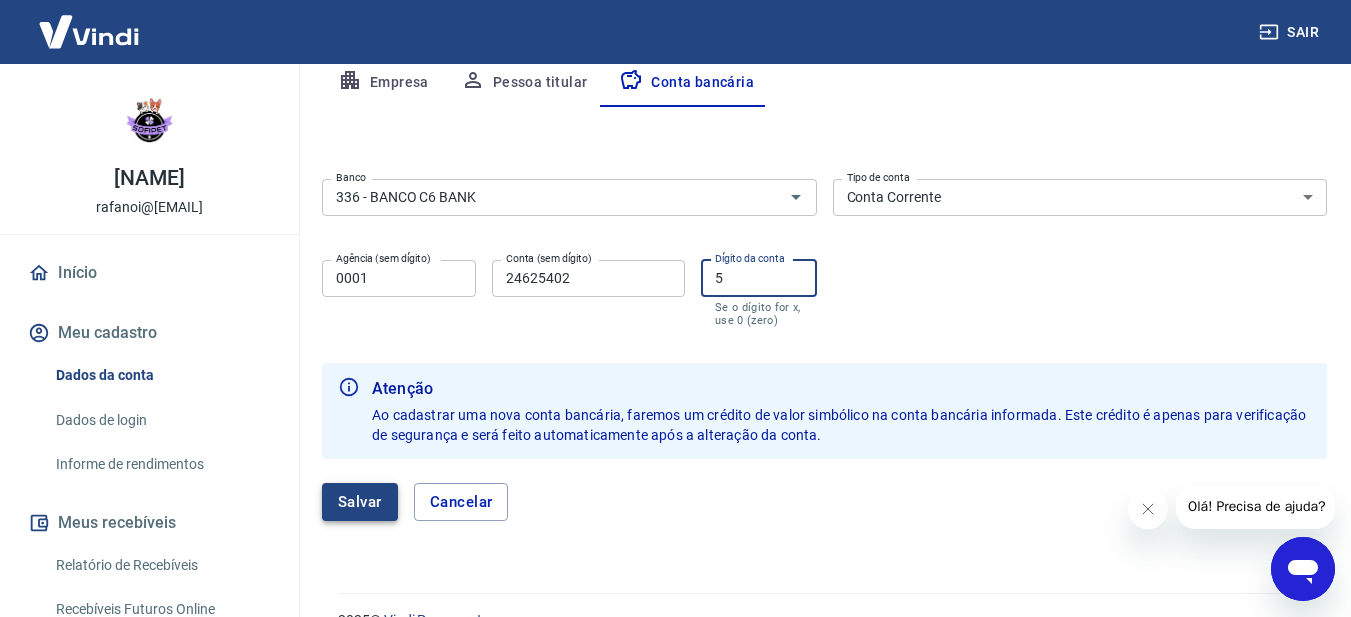 type on "5" 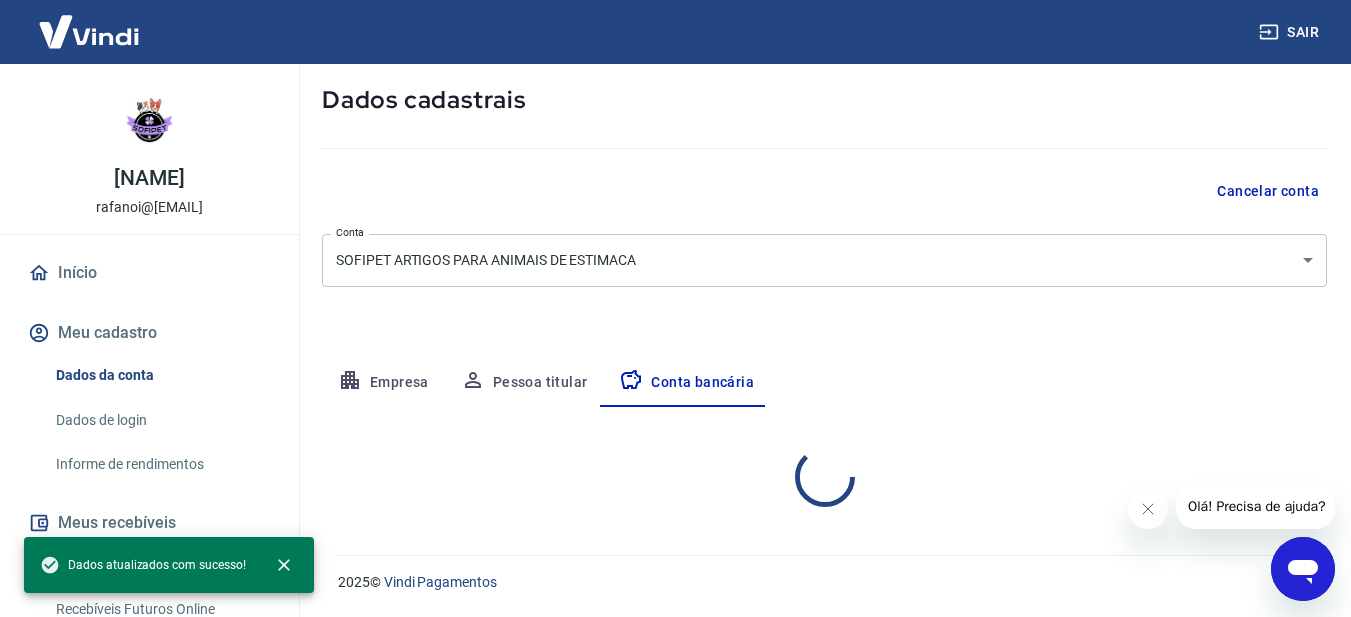 scroll, scrollTop: 100, scrollLeft: 0, axis: vertical 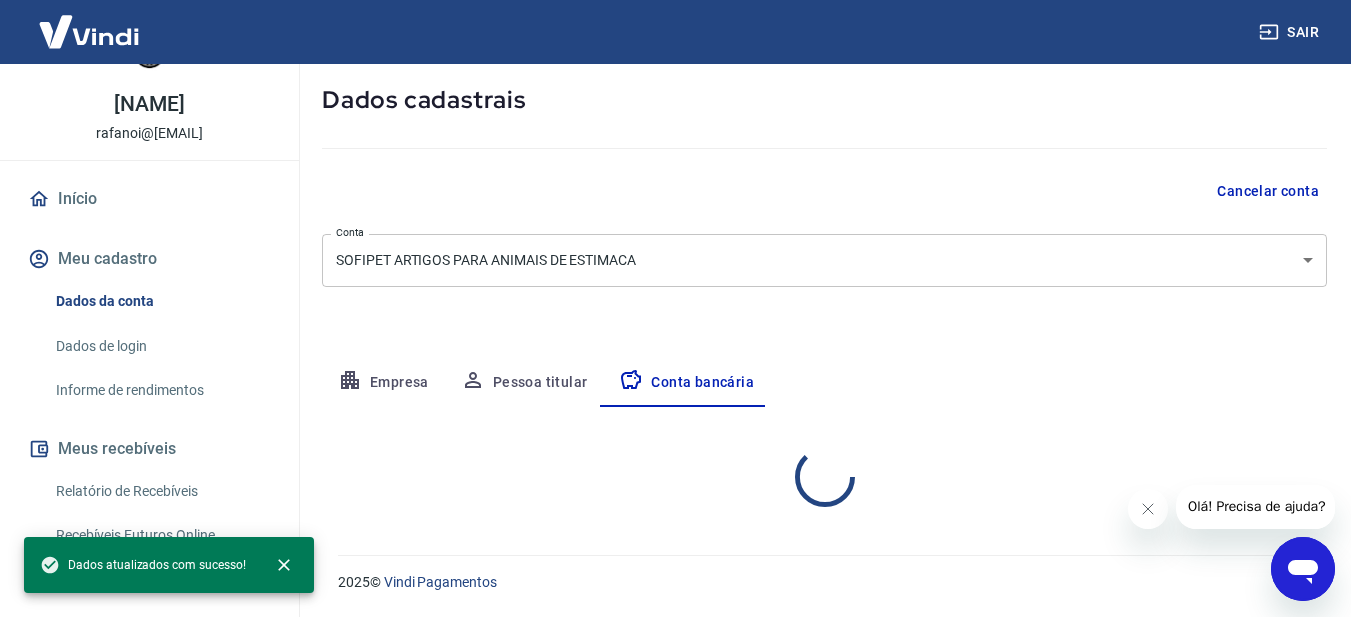 select on "1" 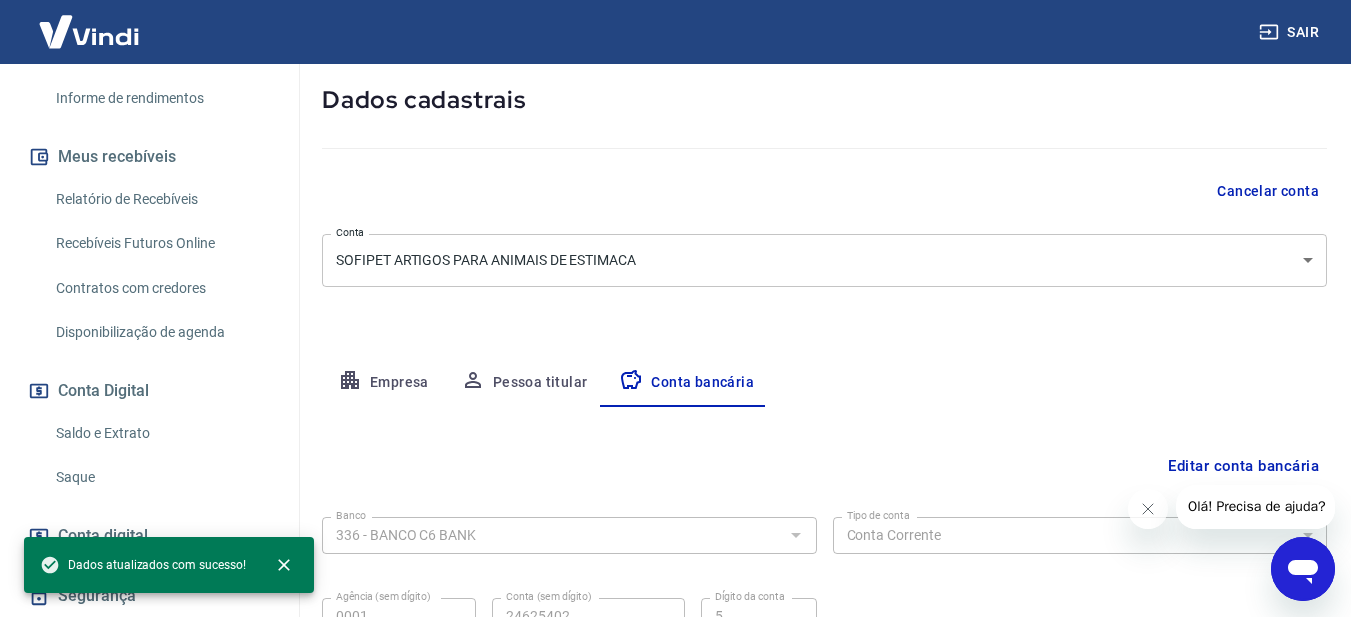 scroll, scrollTop: 427, scrollLeft: 0, axis: vertical 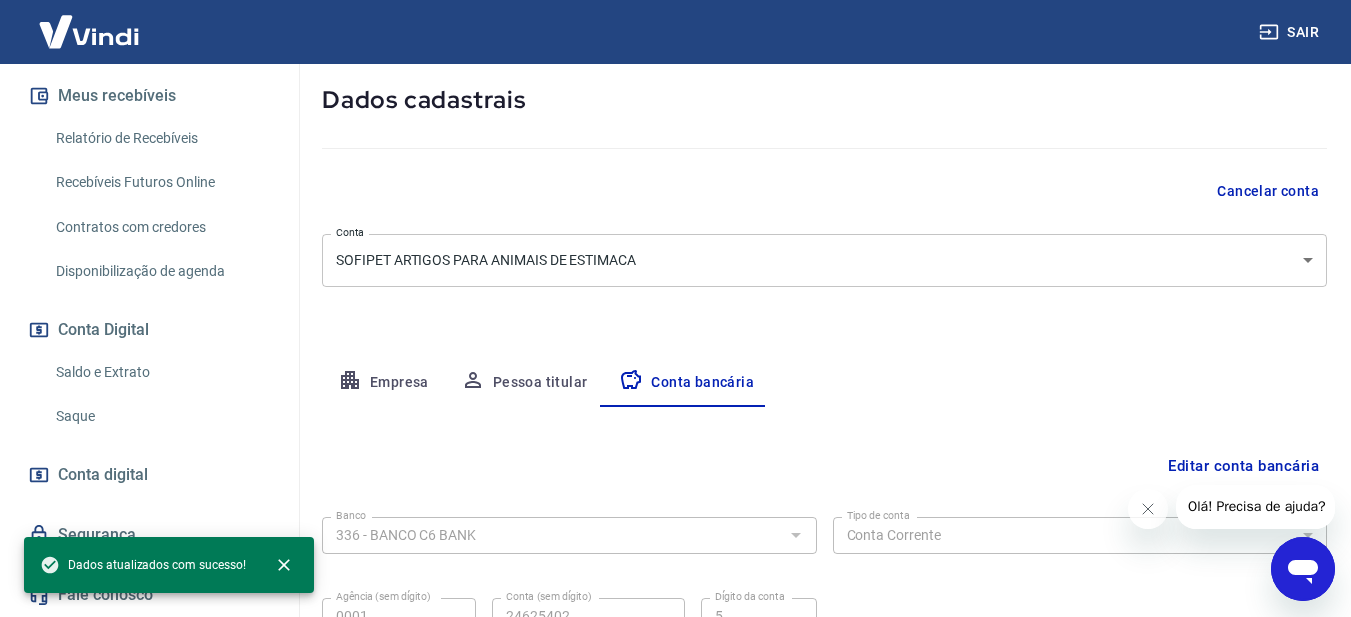 click on "Saque" at bounding box center [161, 416] 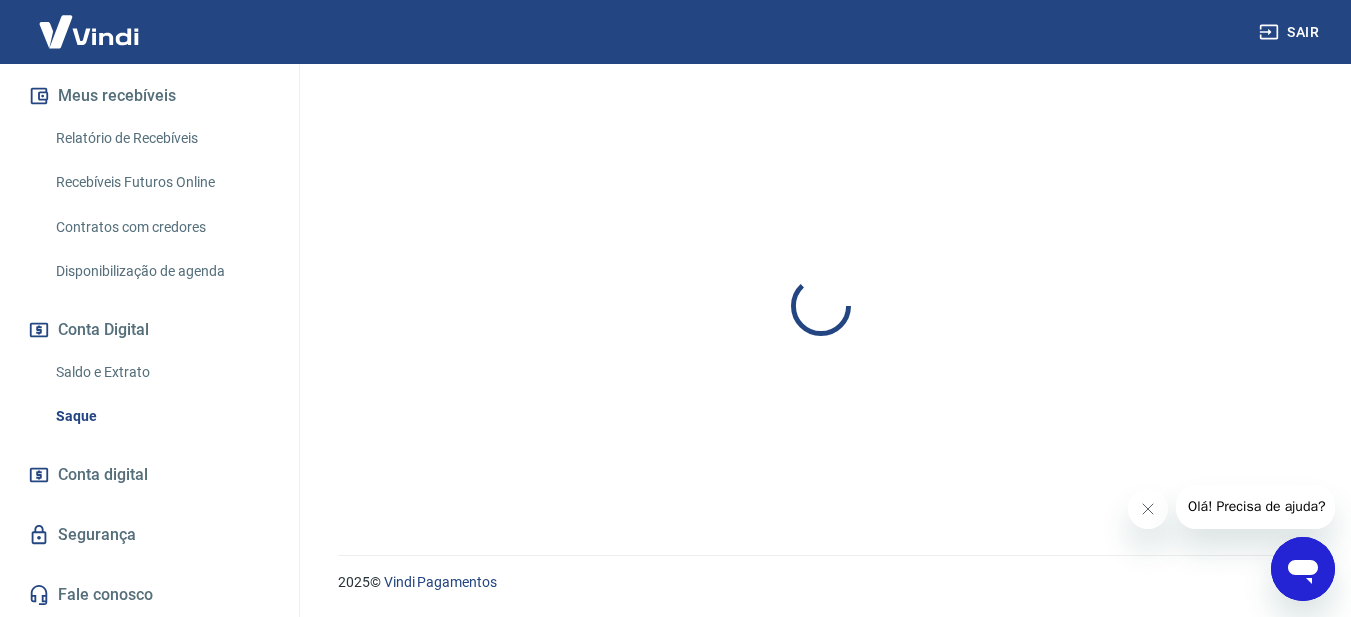scroll, scrollTop: 0, scrollLeft: 0, axis: both 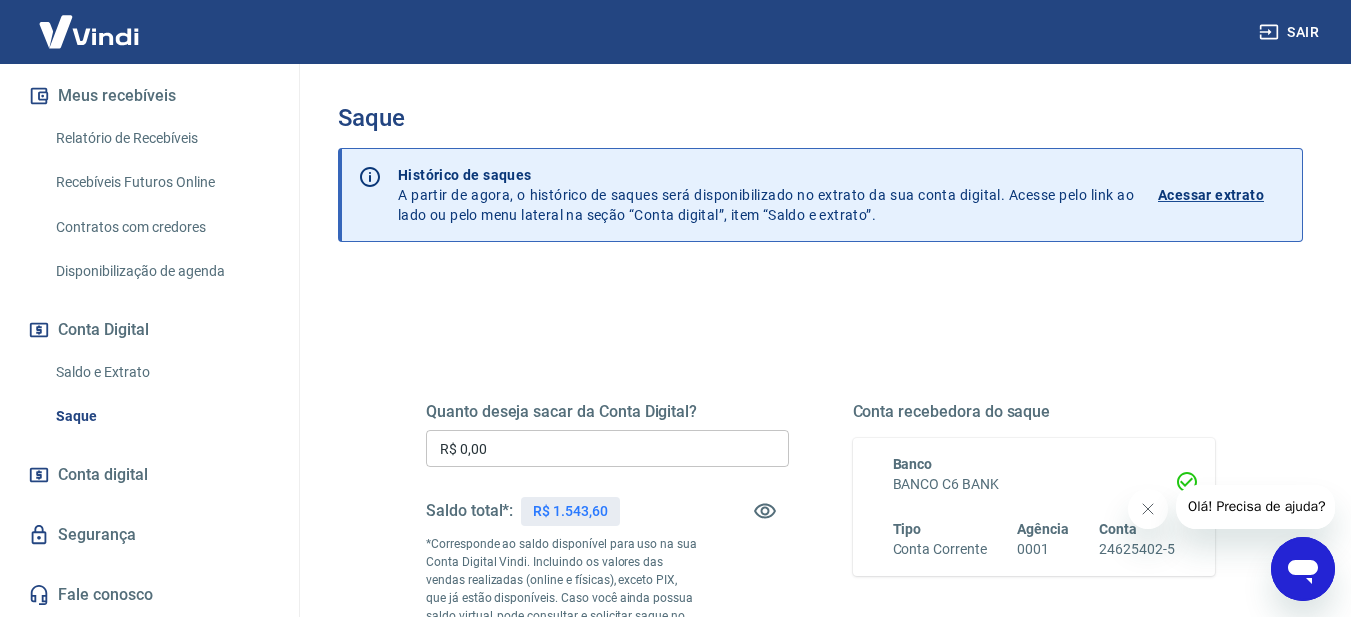 click on "R$ 0,00" at bounding box center [607, 448] 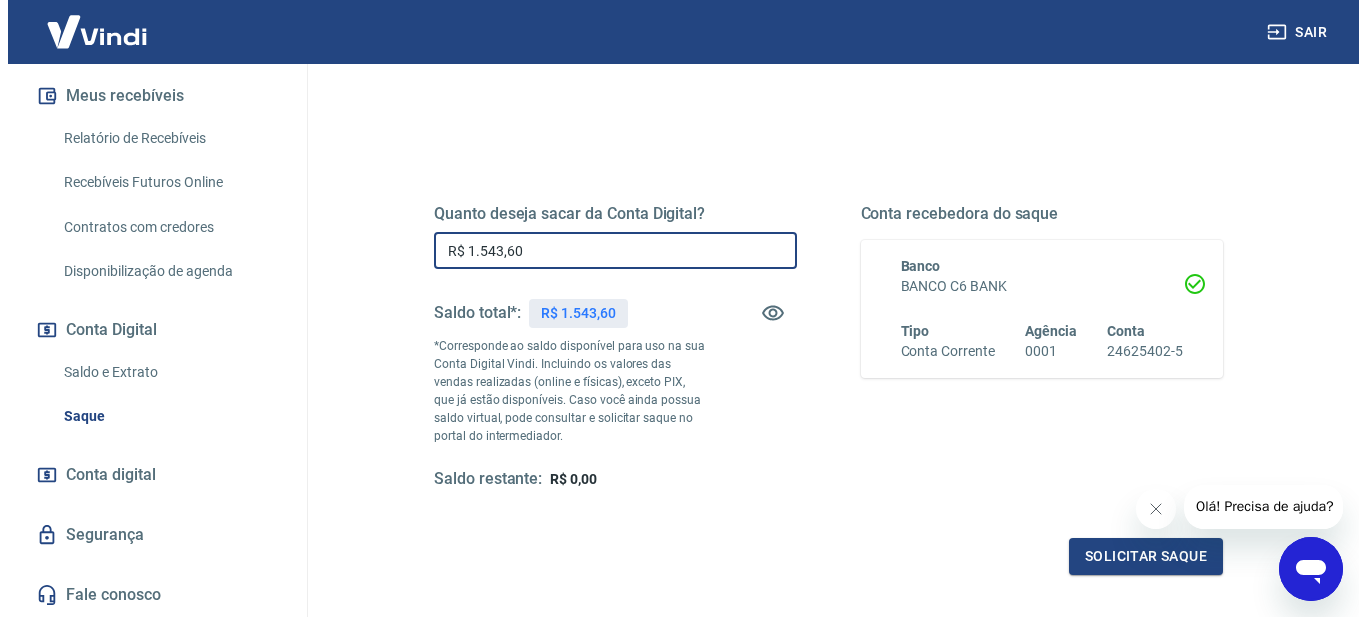 scroll, scrollTop: 300, scrollLeft: 0, axis: vertical 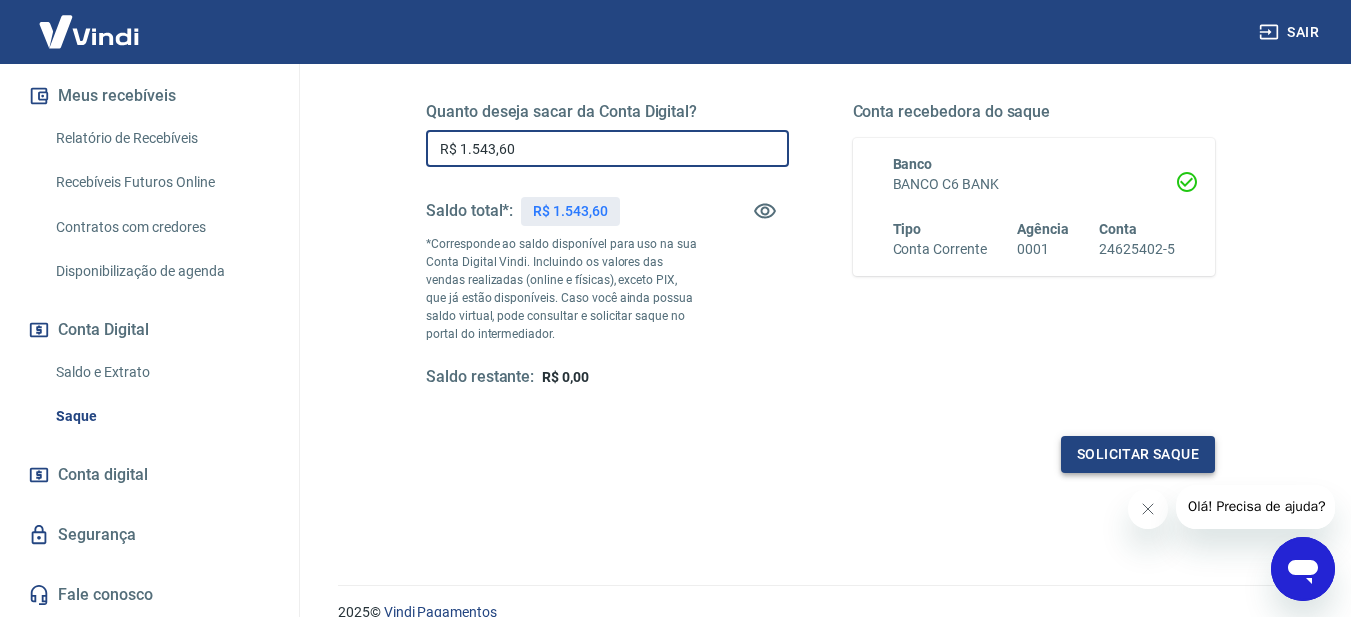type on "R$ 1.543,60" 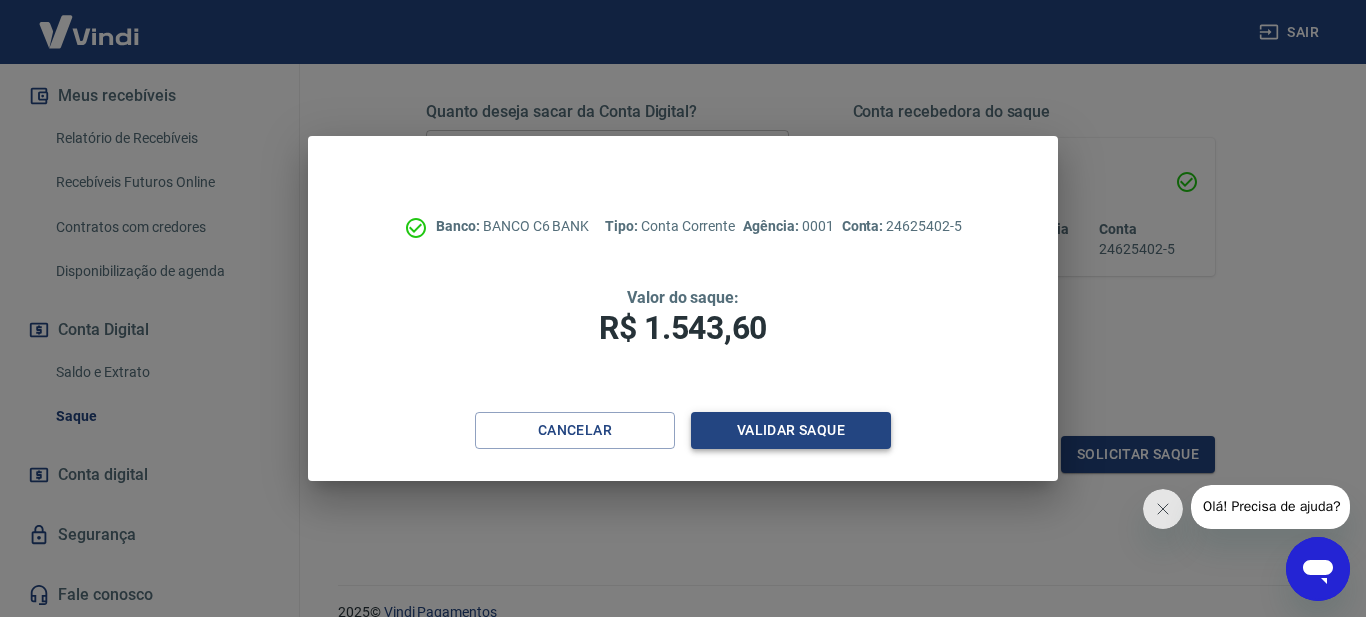 click on "Validar saque" at bounding box center (791, 430) 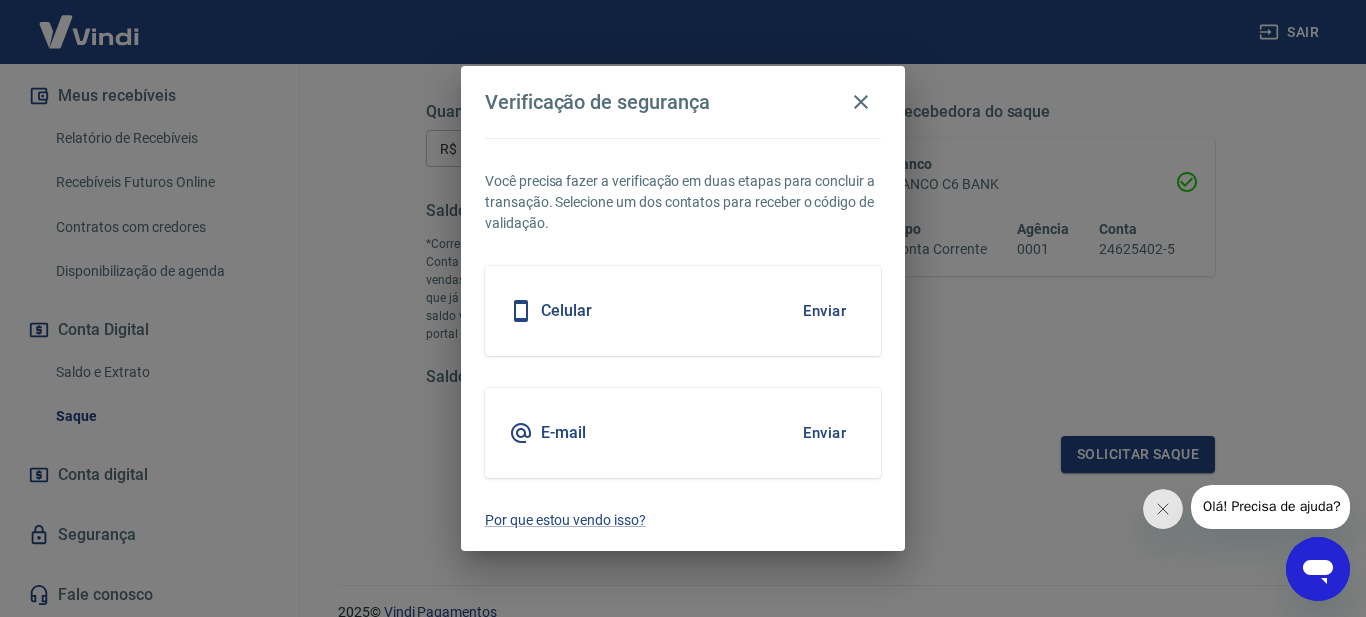 click on "Enviar" at bounding box center [824, 311] 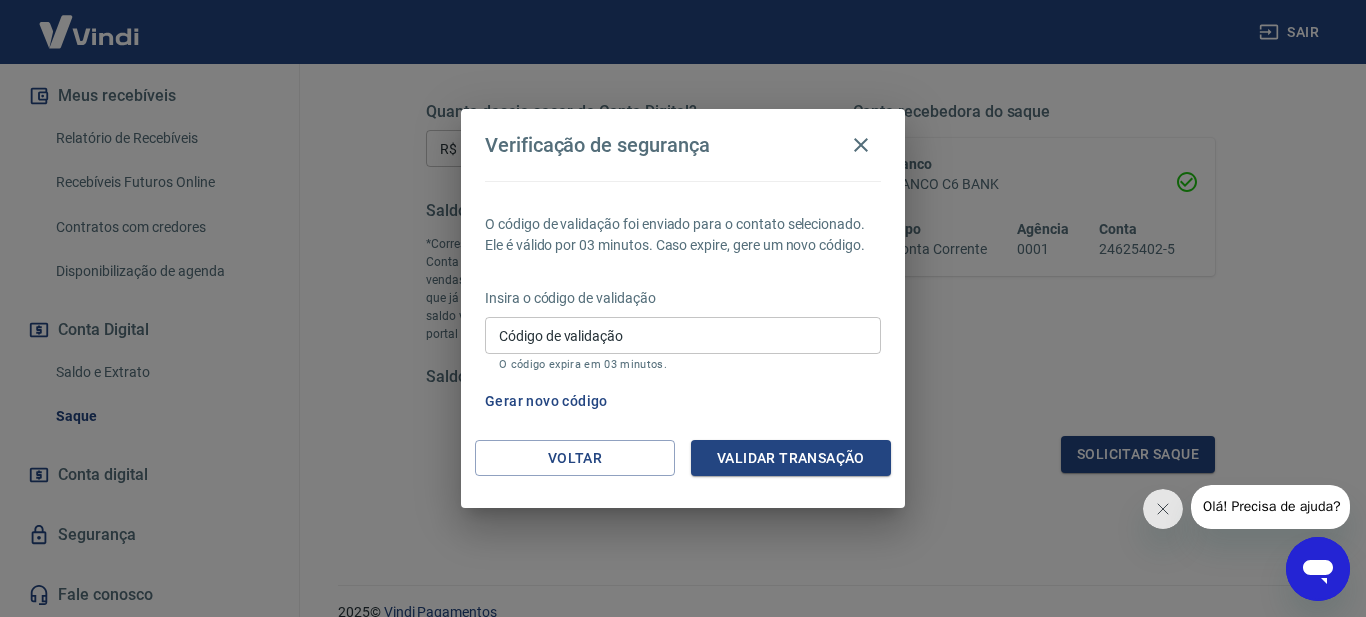 click on "Código de validação" at bounding box center (683, 335) 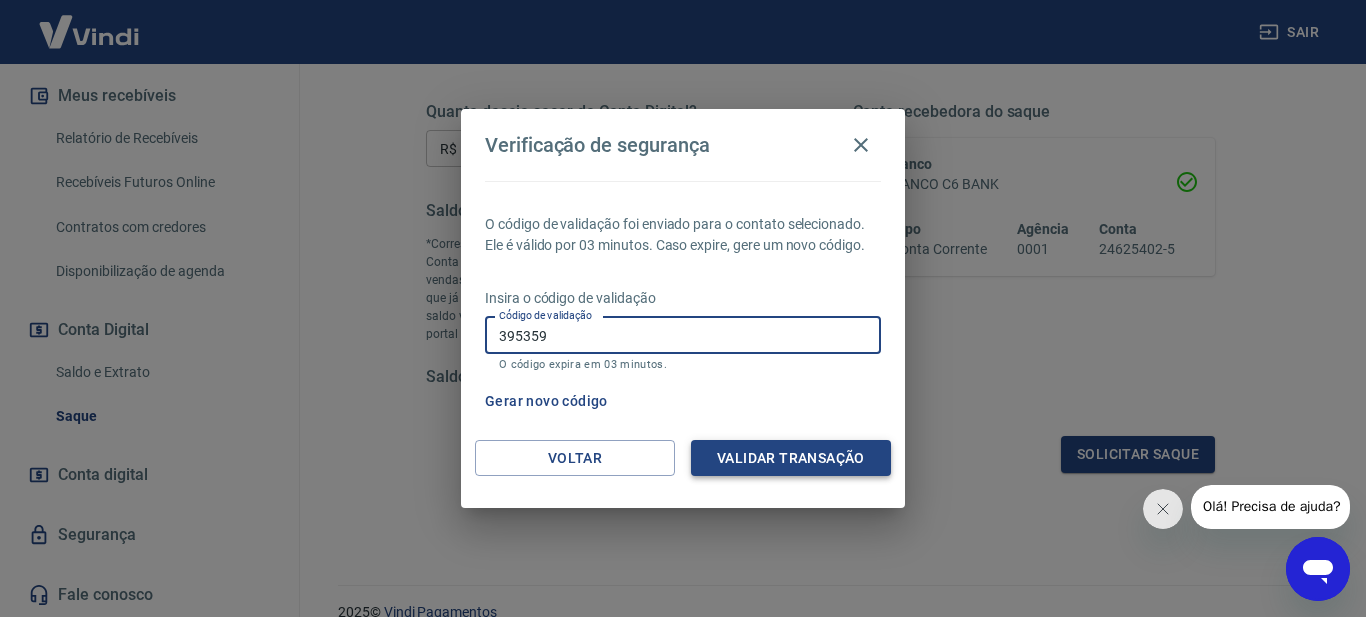 type on "395359" 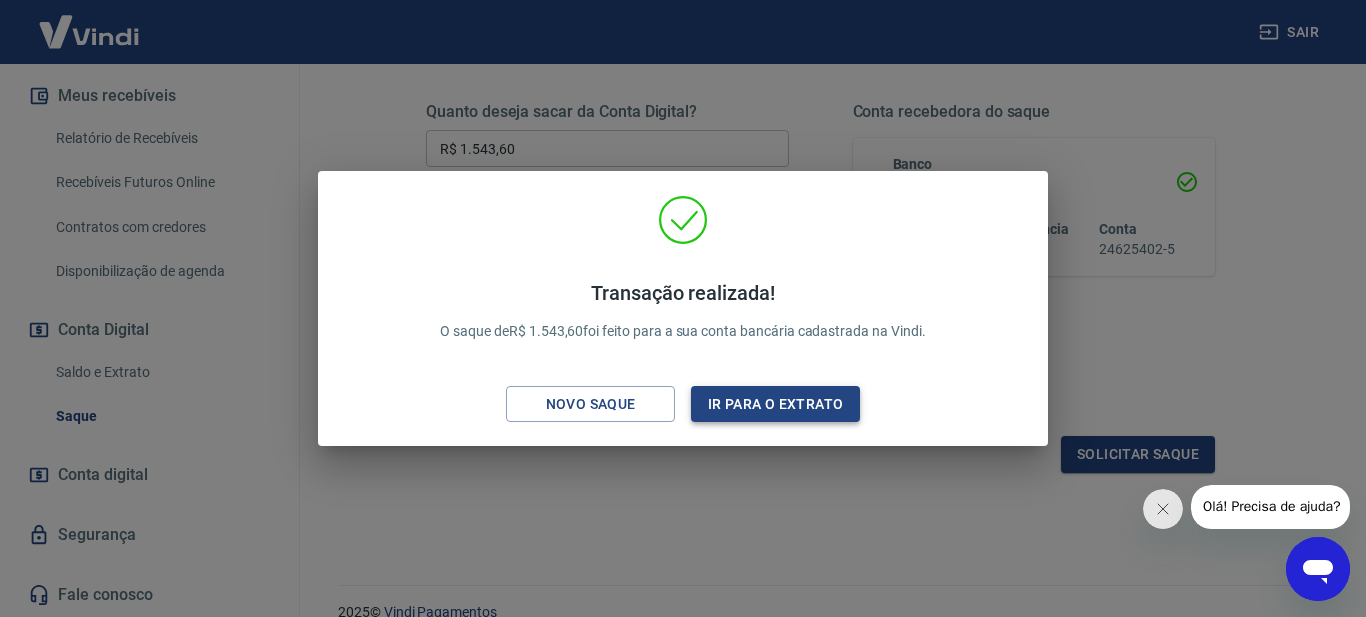 click on "Ir para o extrato" at bounding box center (775, 404) 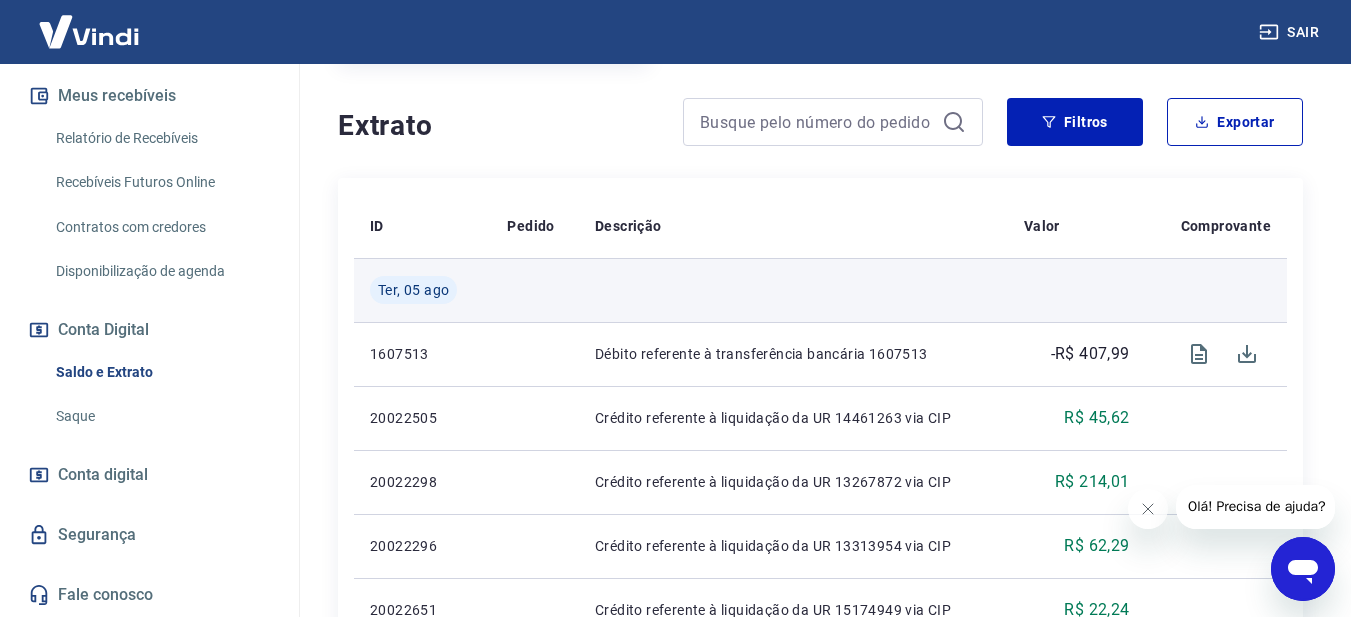 scroll, scrollTop: 400, scrollLeft: 0, axis: vertical 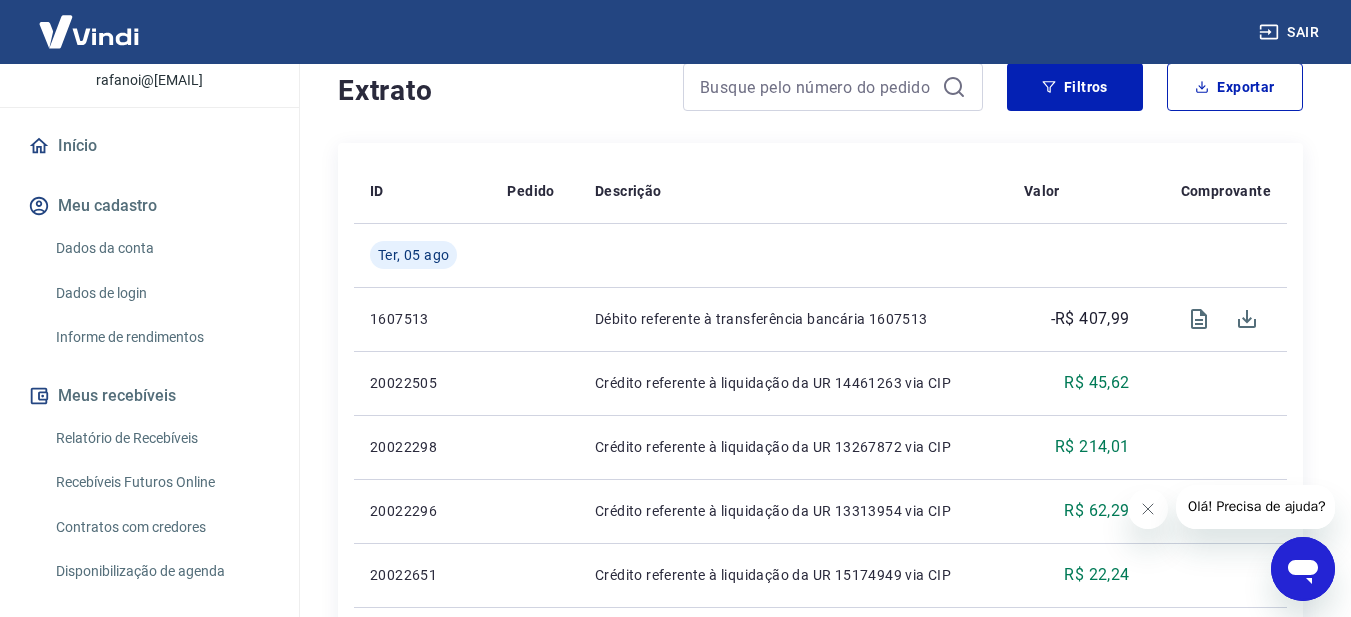 click on "Início" at bounding box center [149, 146] 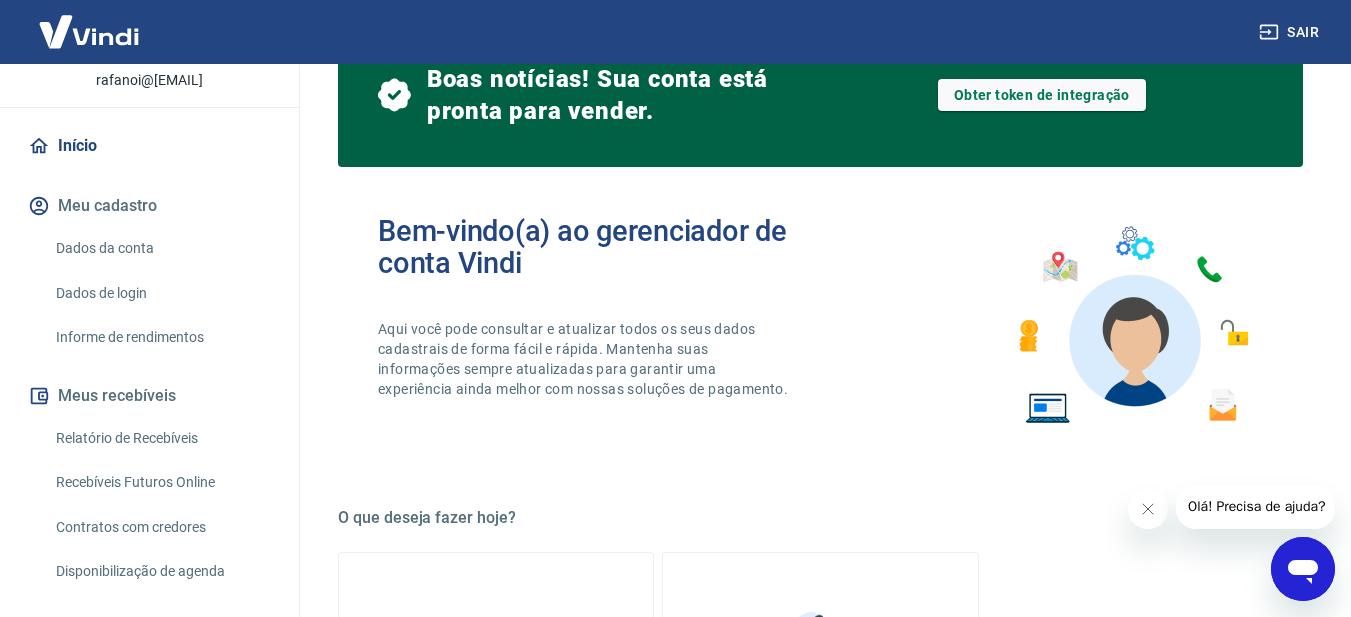 scroll, scrollTop: 172, scrollLeft: 0, axis: vertical 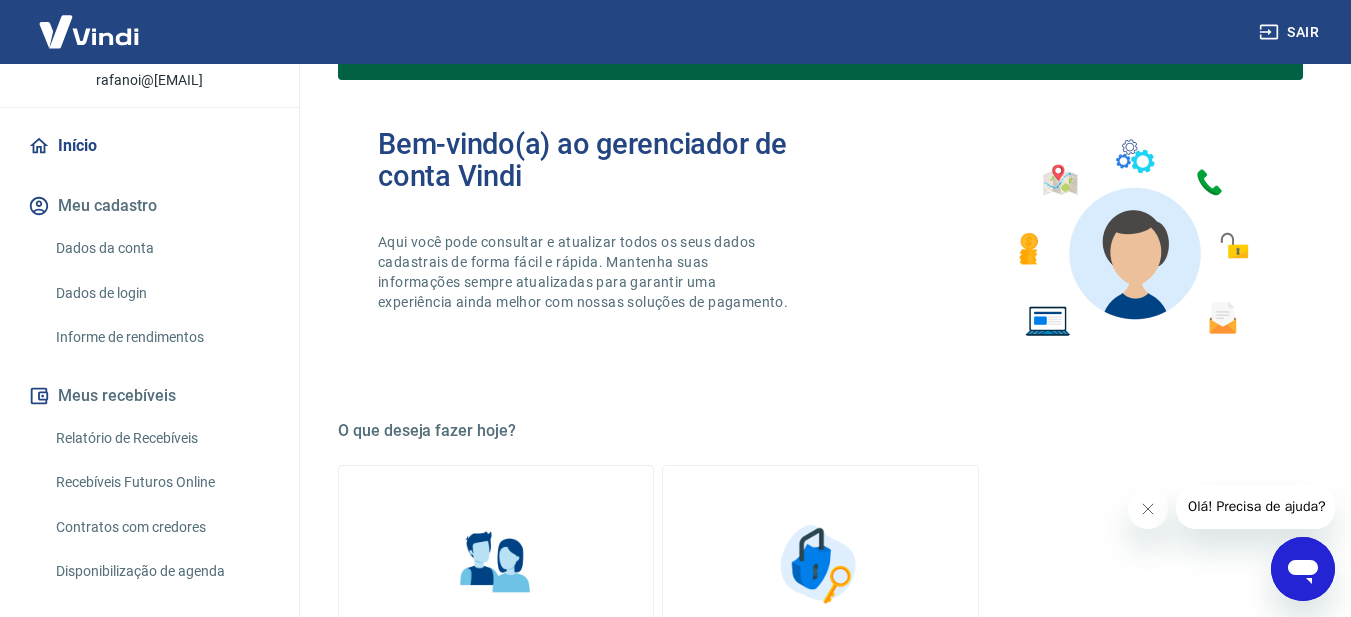 click at bounding box center [496, 564] 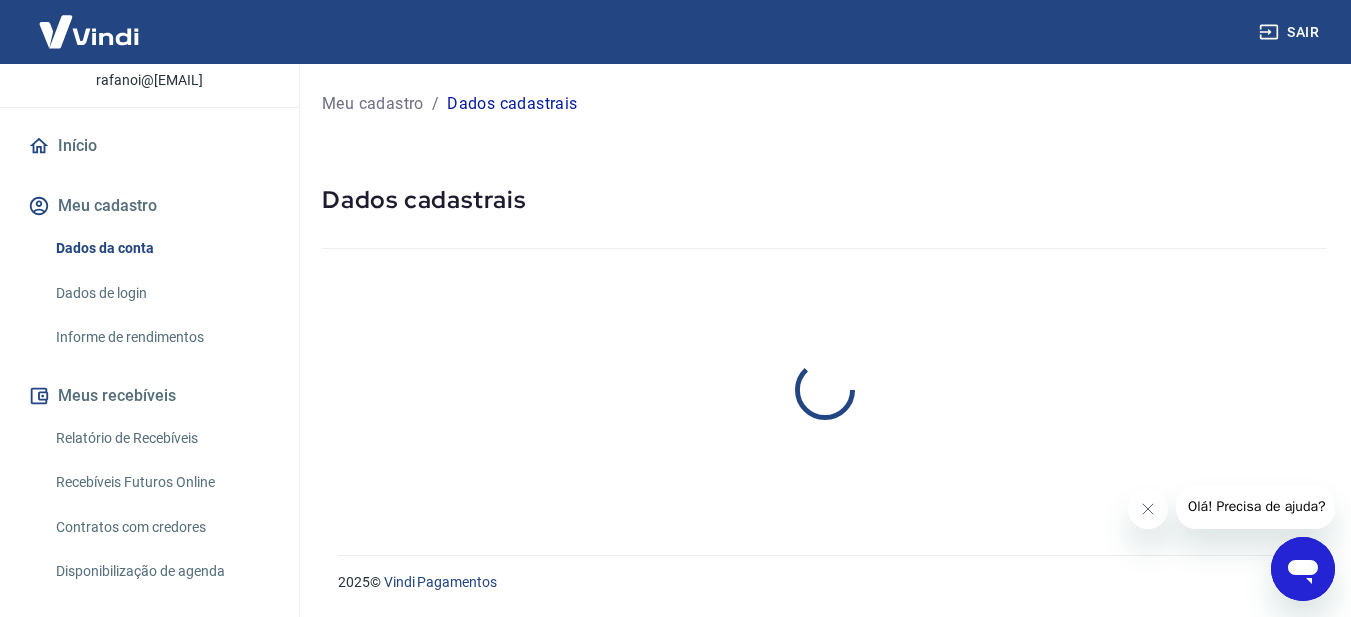 scroll, scrollTop: 0, scrollLeft: 0, axis: both 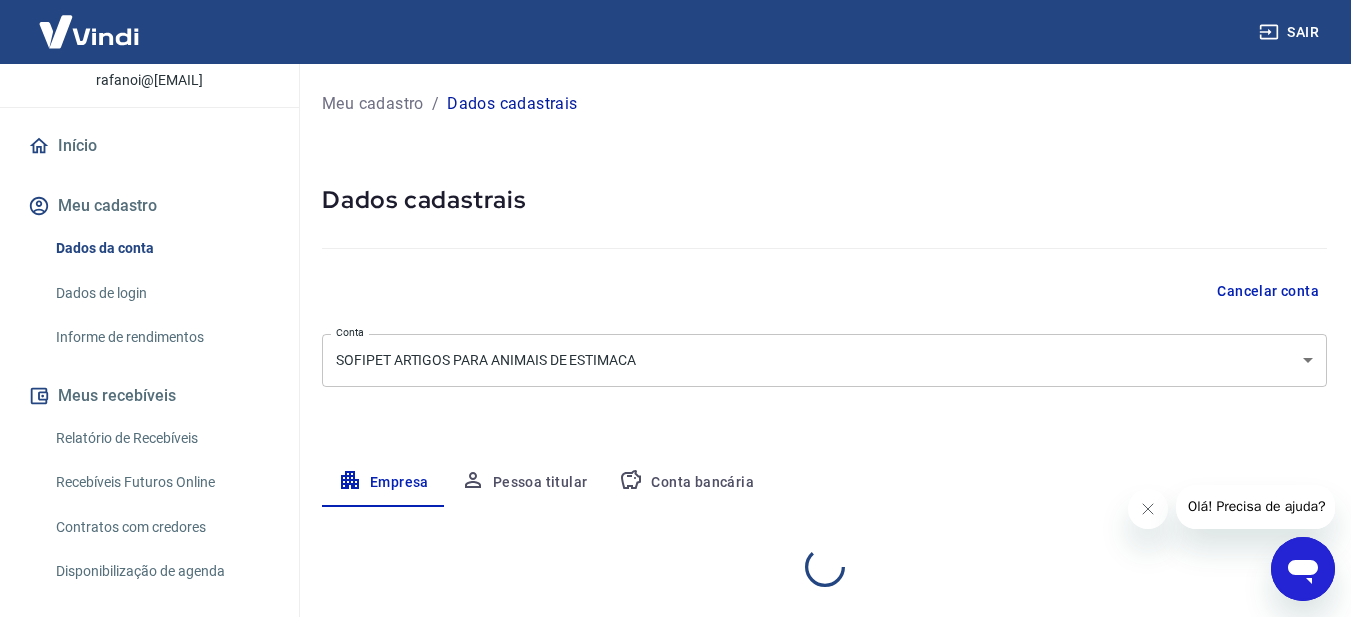 select on "SP" 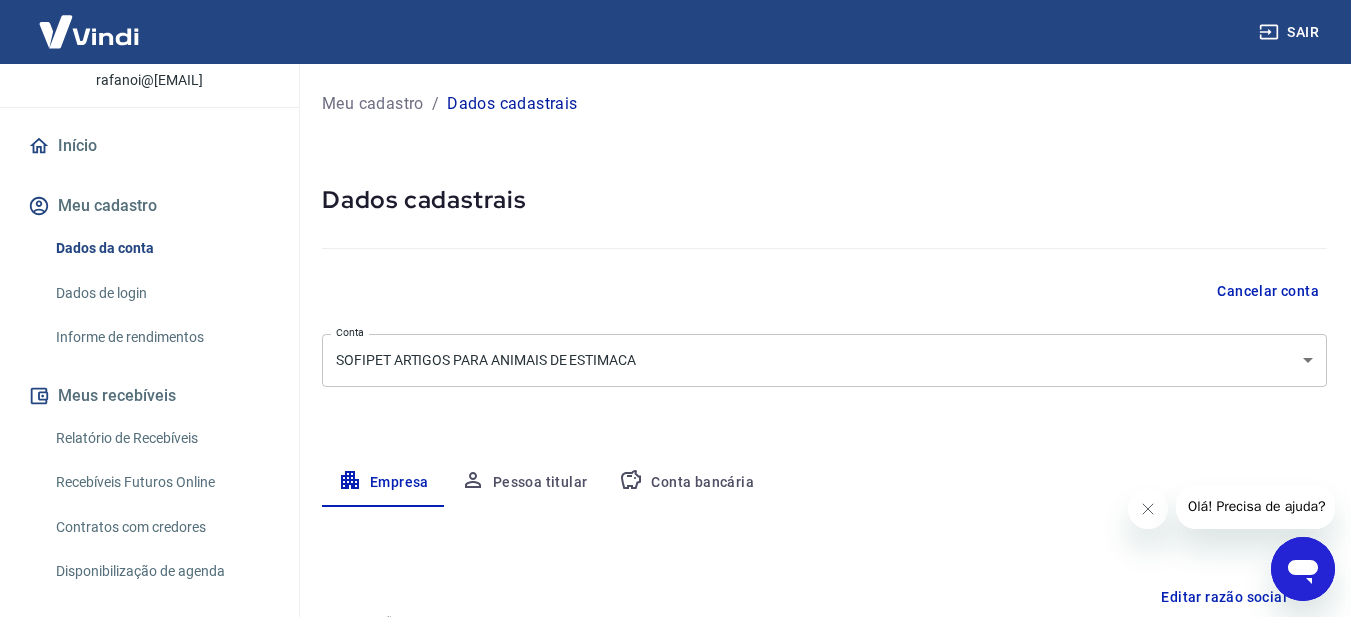 click on "Conta bancária" at bounding box center (686, 483) 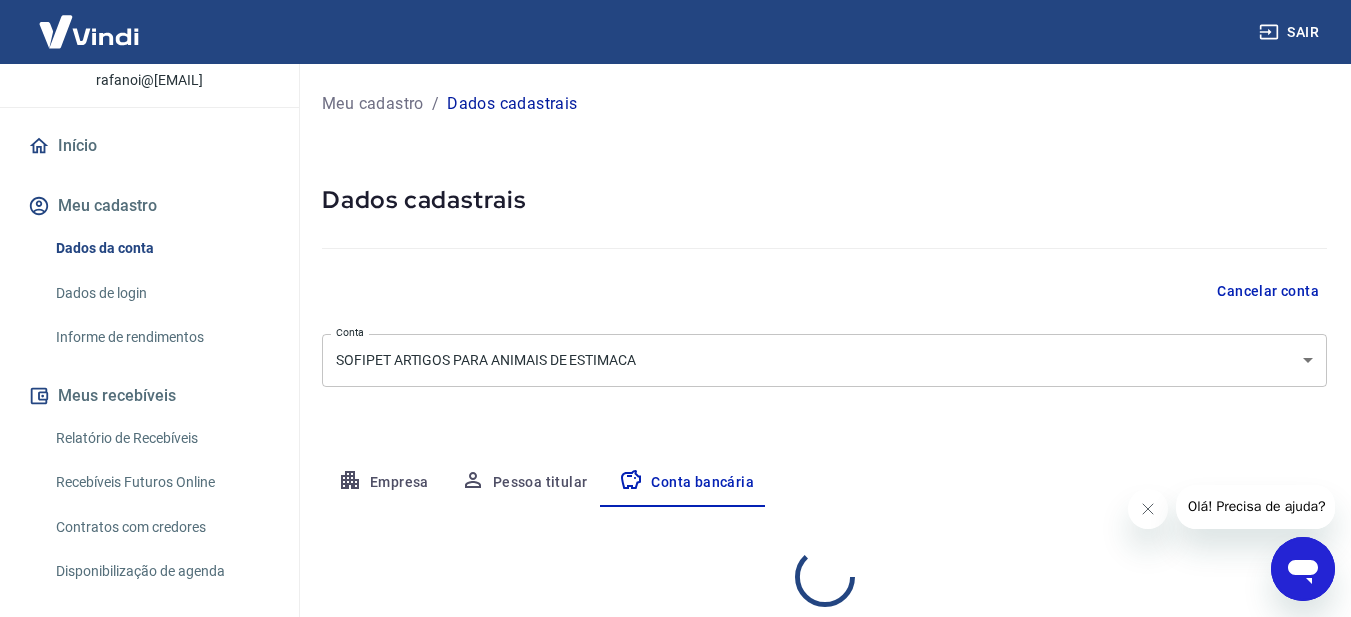 select on "1" 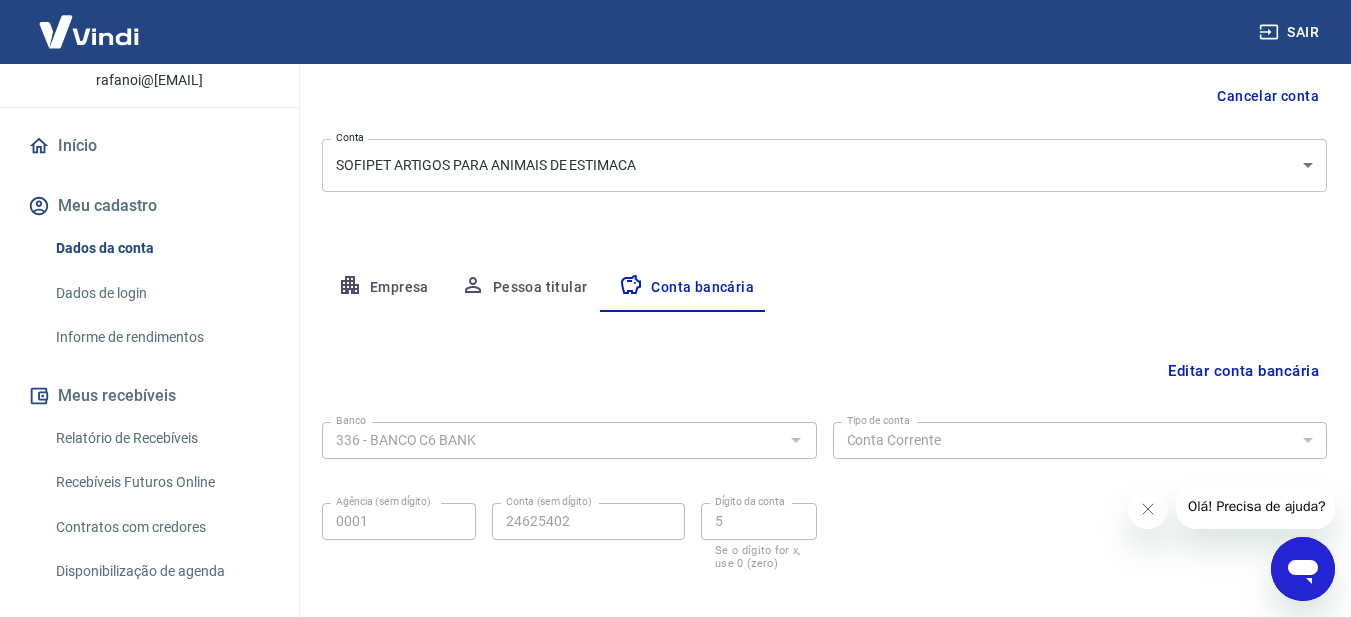 scroll, scrollTop: 200, scrollLeft: 0, axis: vertical 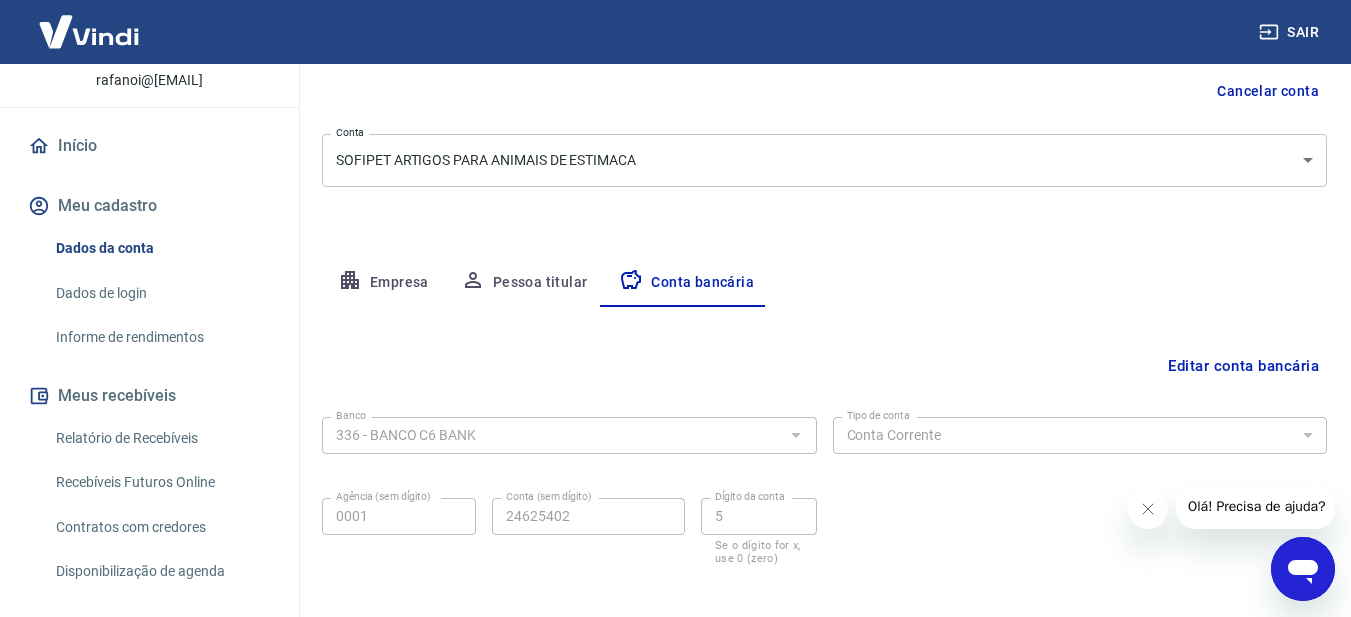 click on "Editar conta bancária" at bounding box center [1243, 366] 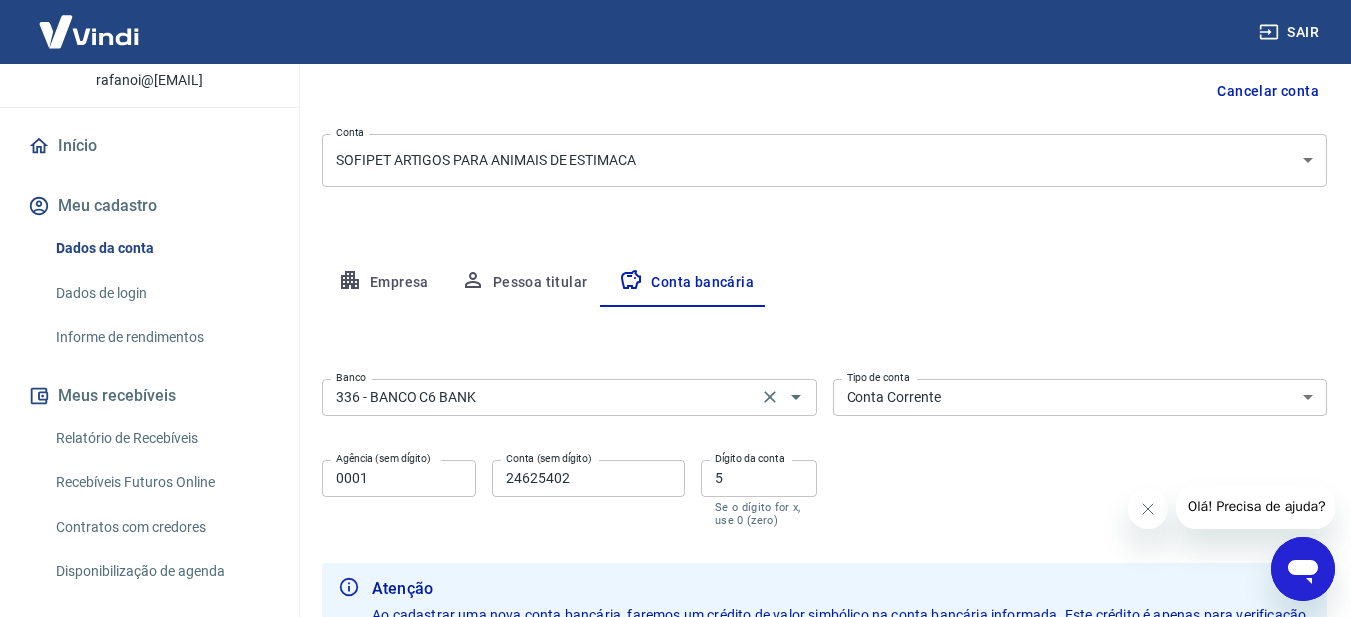 click on "336 - BANCO C6 BANK Banco" at bounding box center [569, 397] 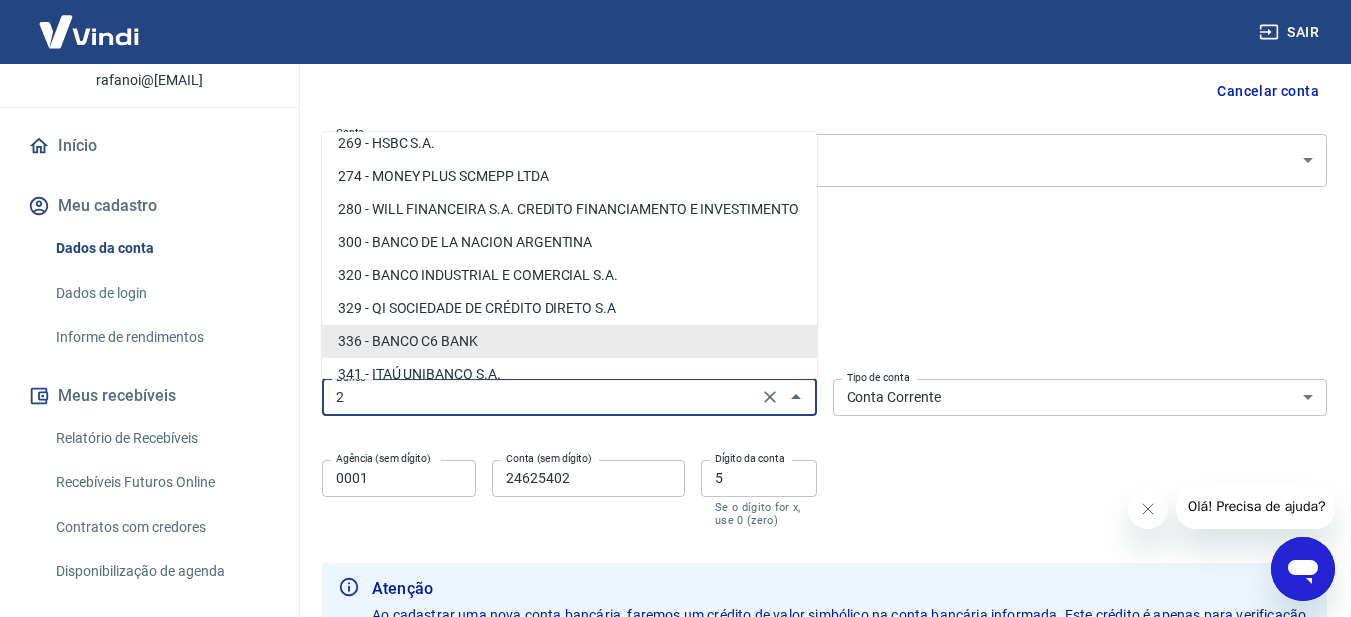 scroll, scrollTop: 0, scrollLeft: 0, axis: both 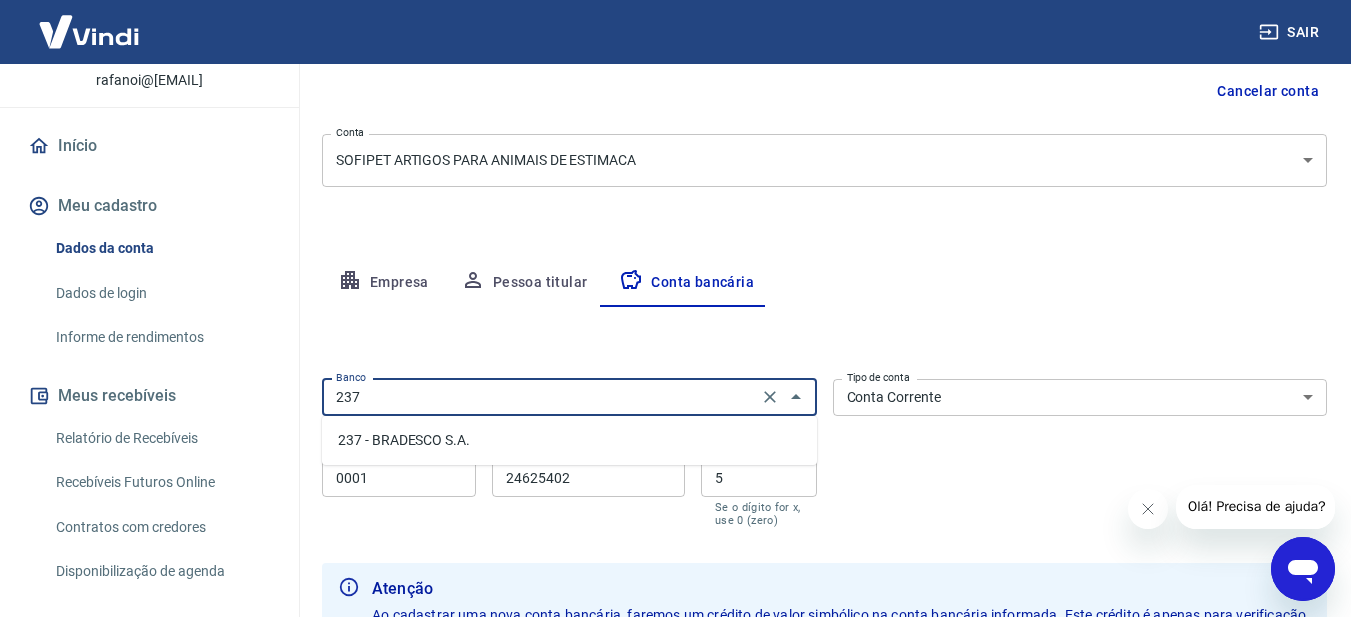 click on "237 - BRADESCO S.A." at bounding box center [569, 440] 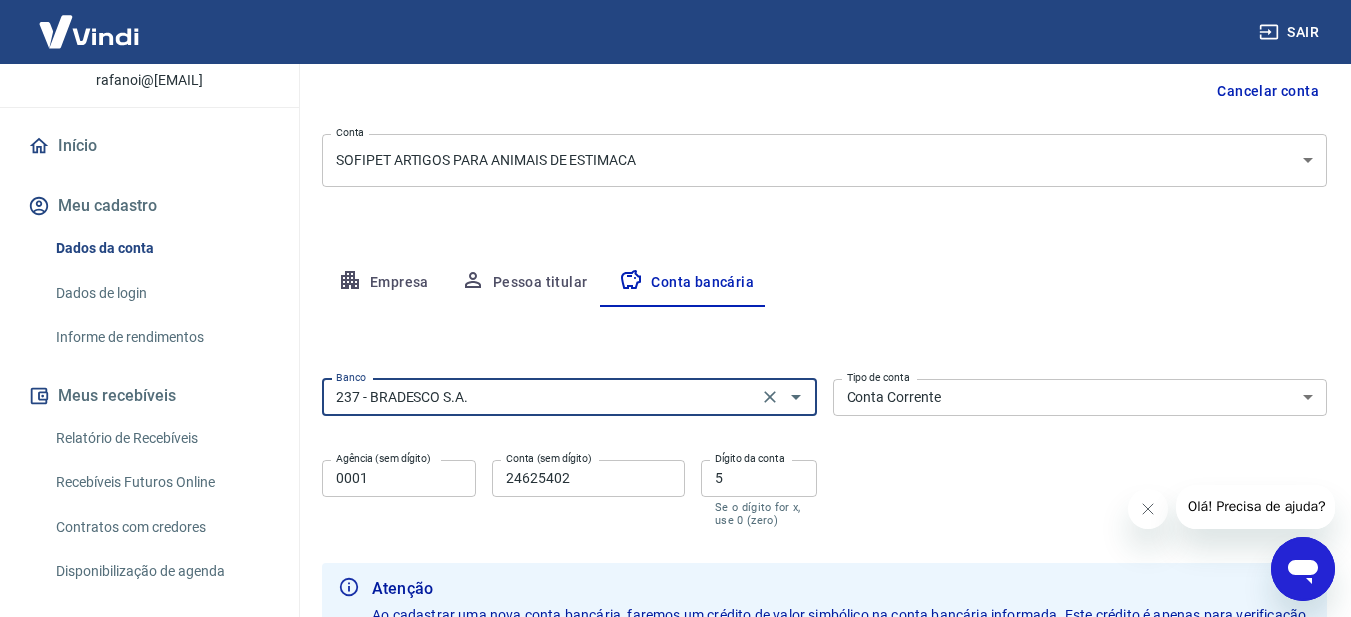 type on "237 - BRADESCO S.A." 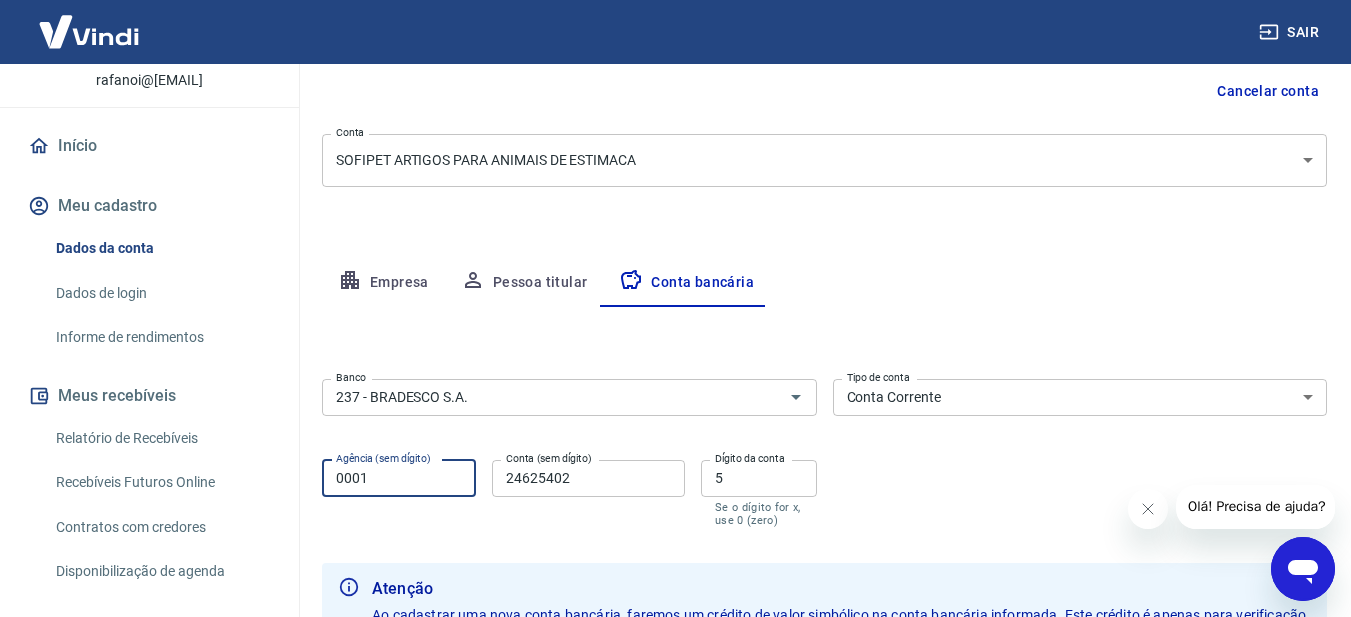 drag, startPoint x: 372, startPoint y: 470, endPoint x: 301, endPoint y: 489, distance: 73.4983 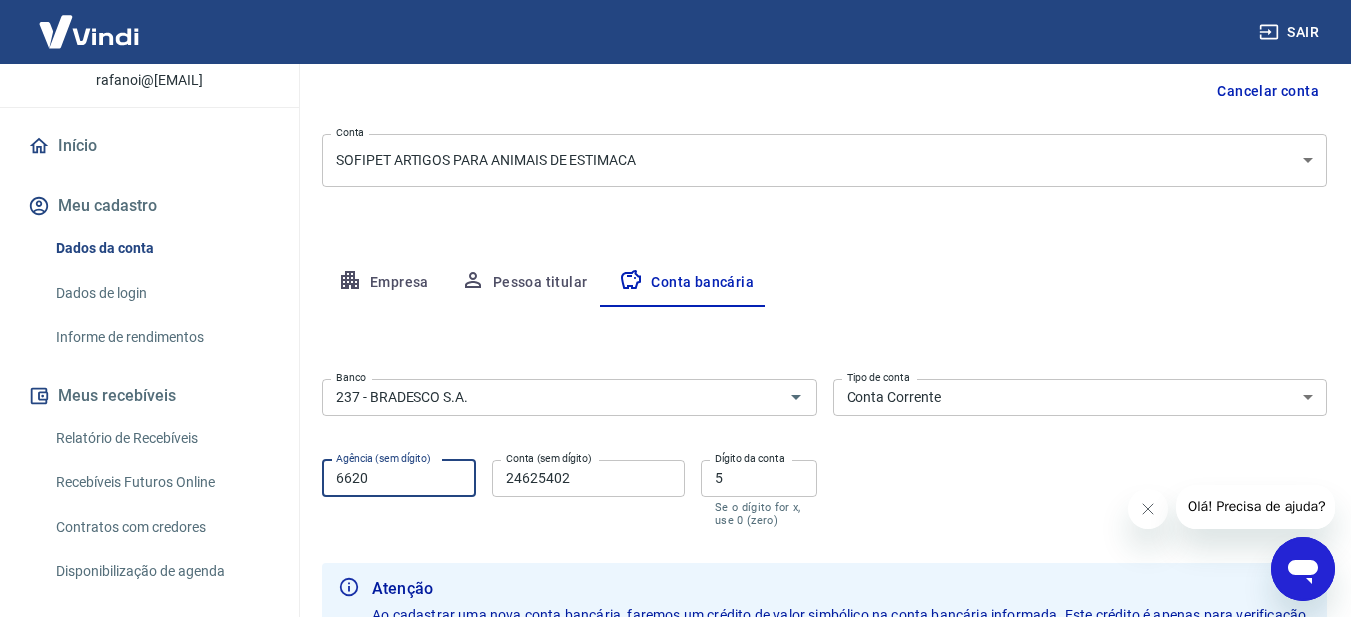 type on "6620" 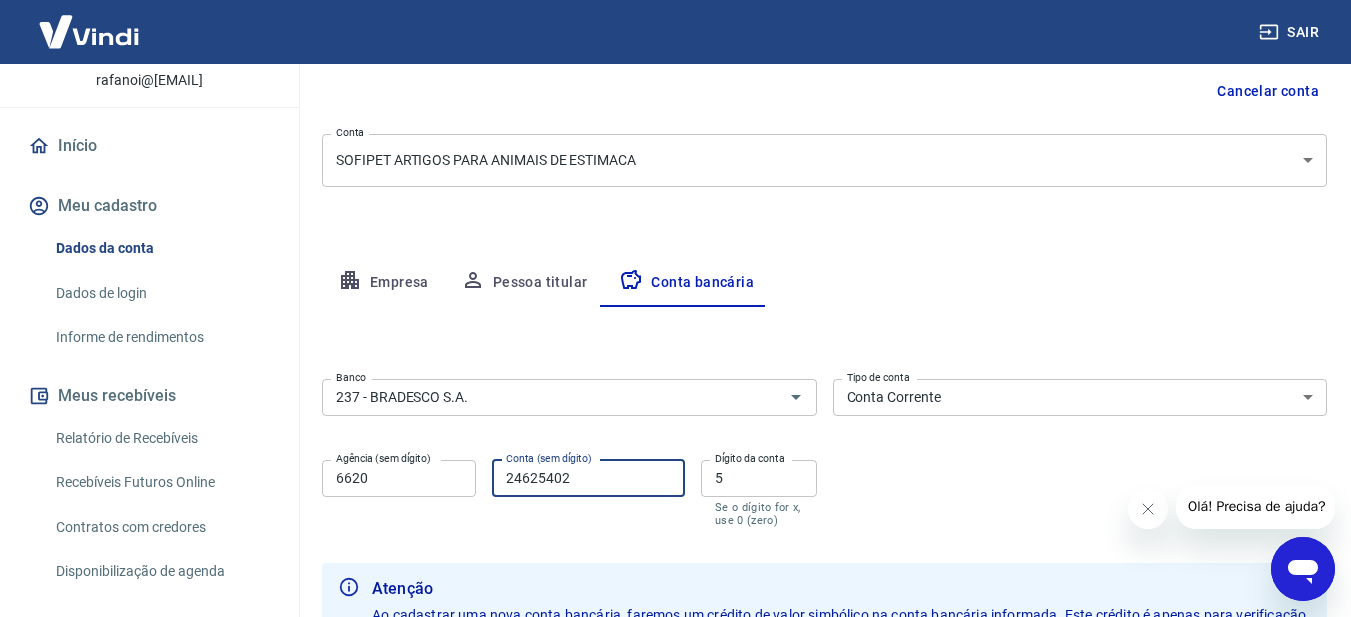 click on "24625402" at bounding box center [588, 478] 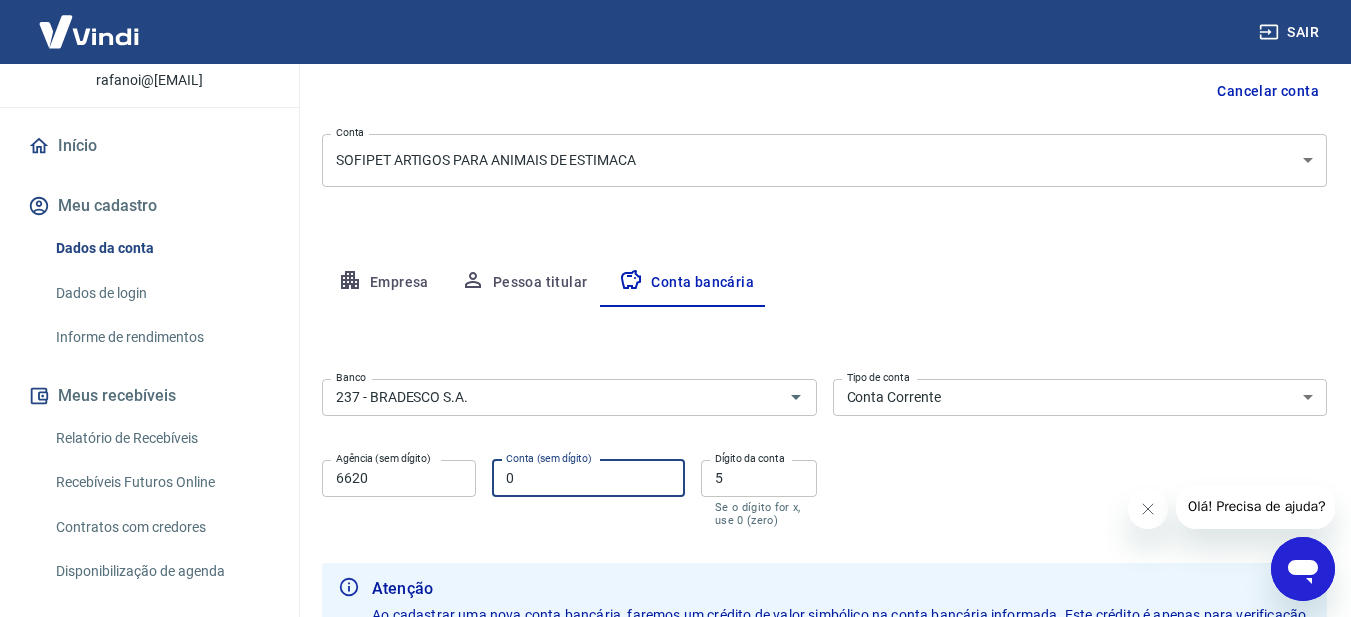 type on "0025346" 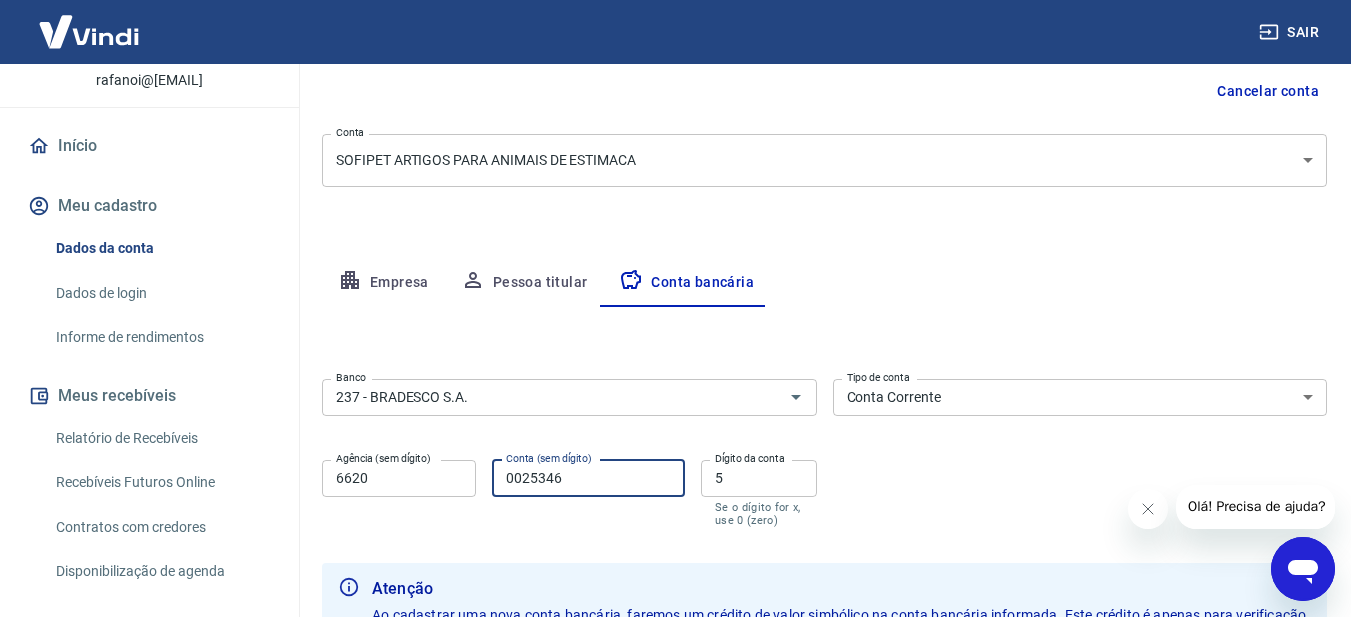click on "5" at bounding box center (759, 478) 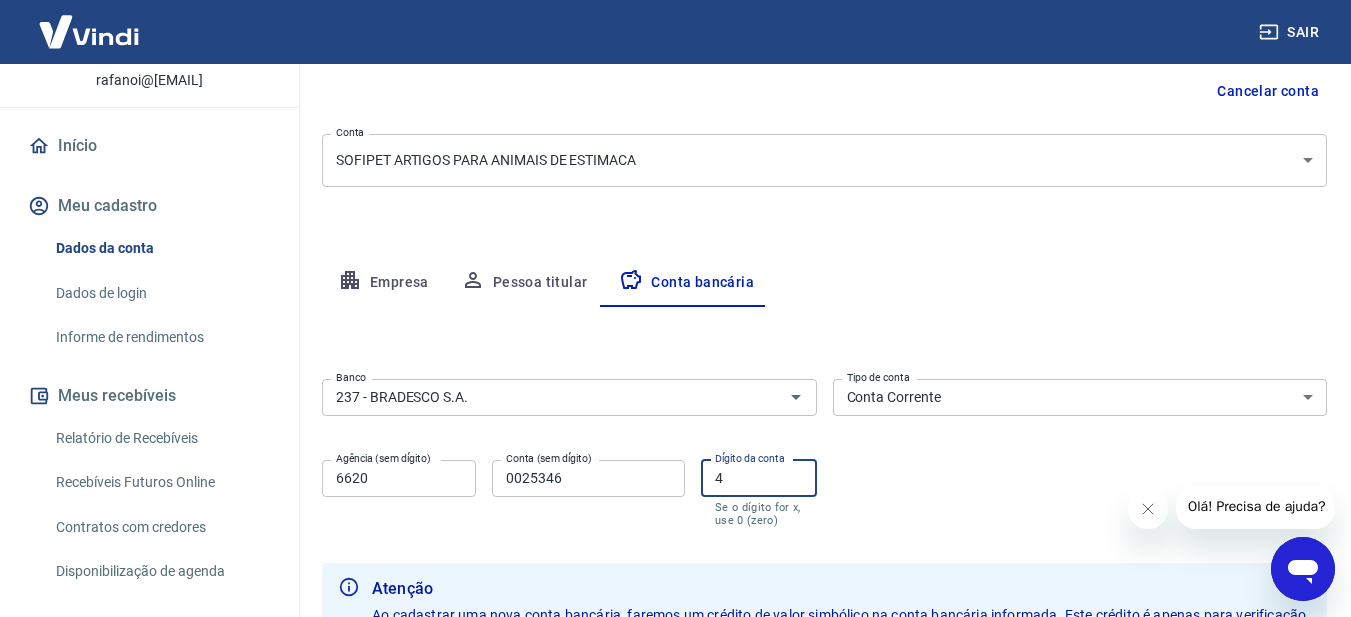 scroll, scrollTop: 400, scrollLeft: 0, axis: vertical 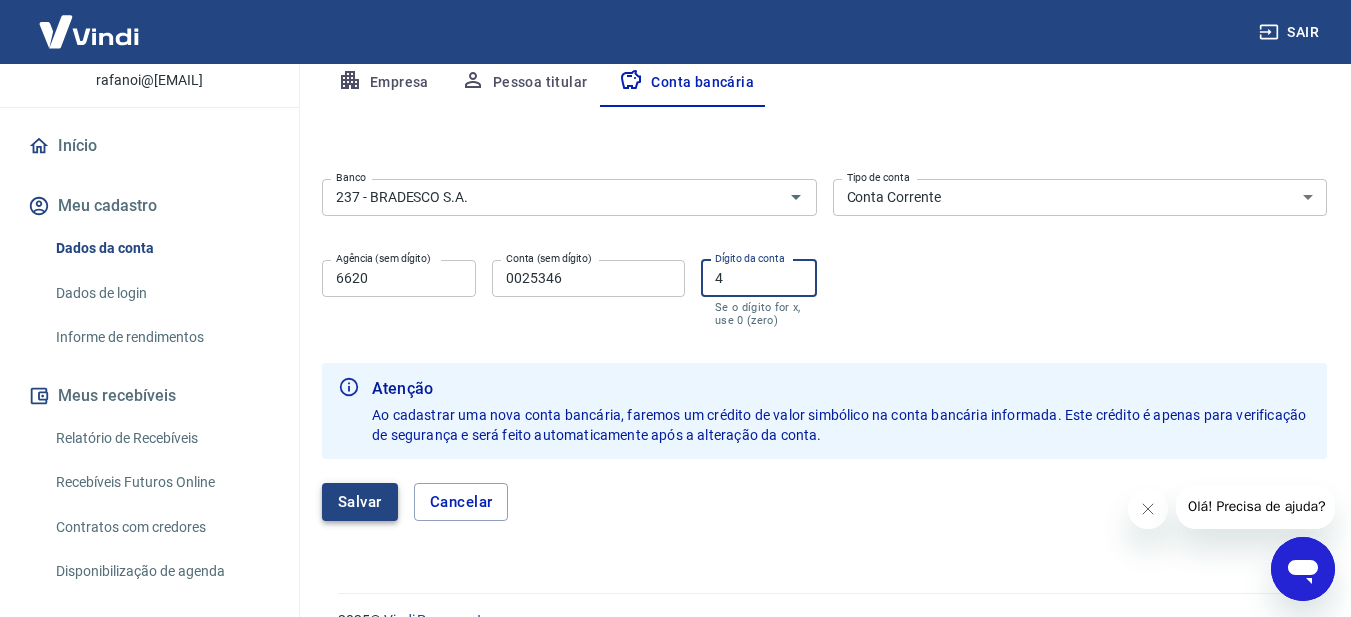type on "4" 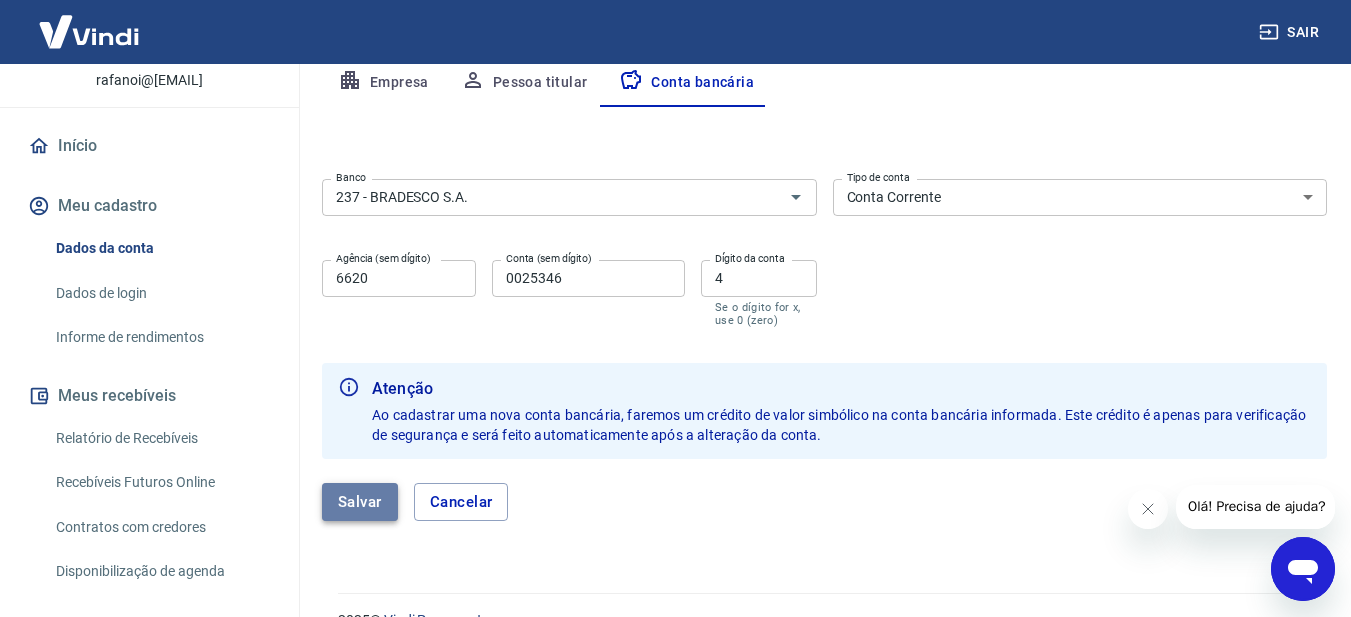 click on "Salvar" at bounding box center [360, 502] 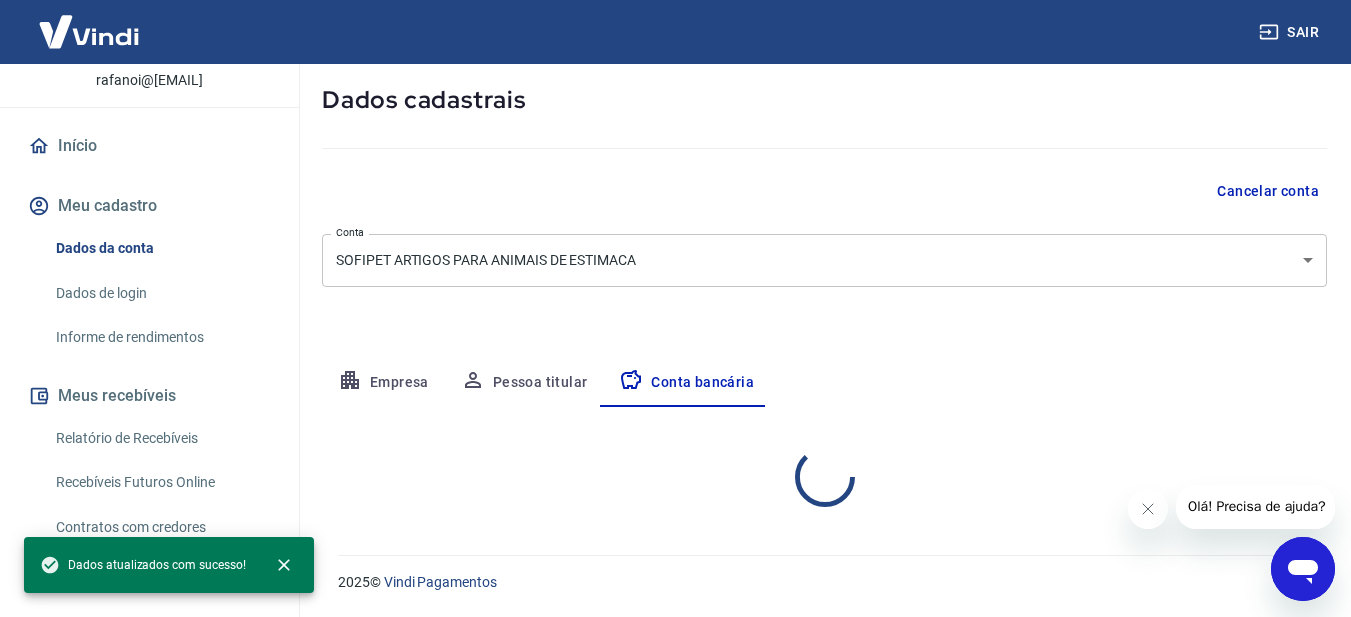 select on "1" 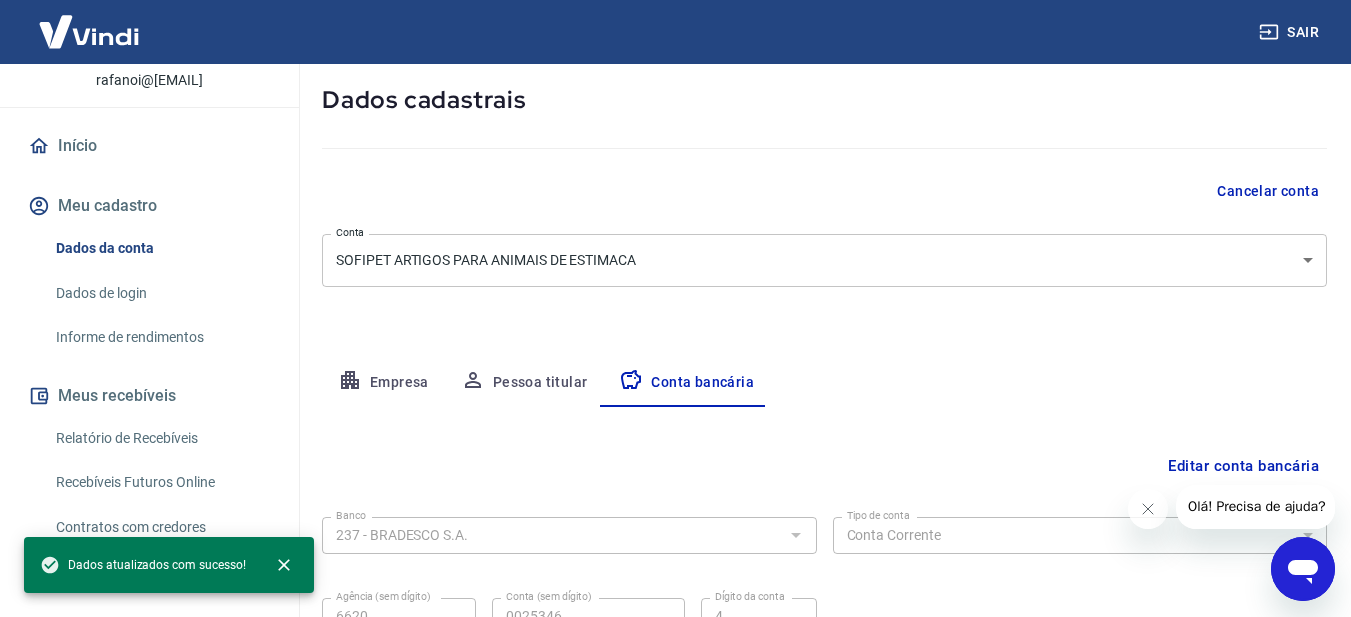 scroll, scrollTop: 294, scrollLeft: 0, axis: vertical 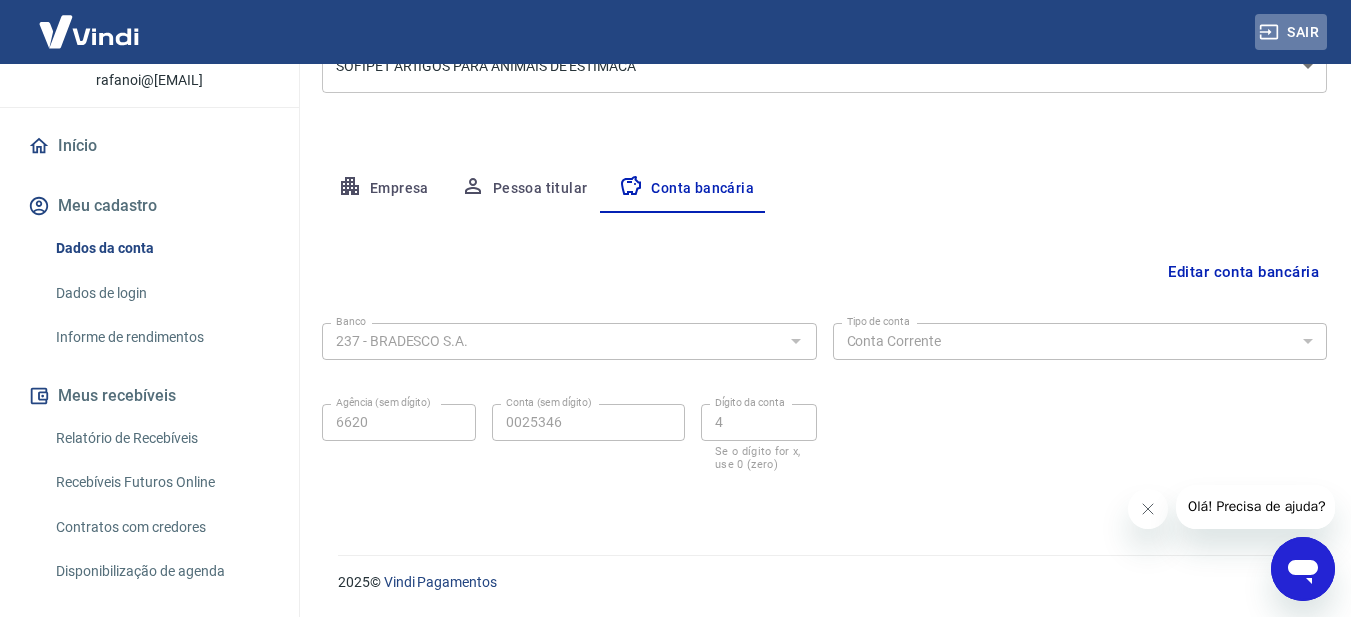 click on "Sair" at bounding box center [1291, 32] 